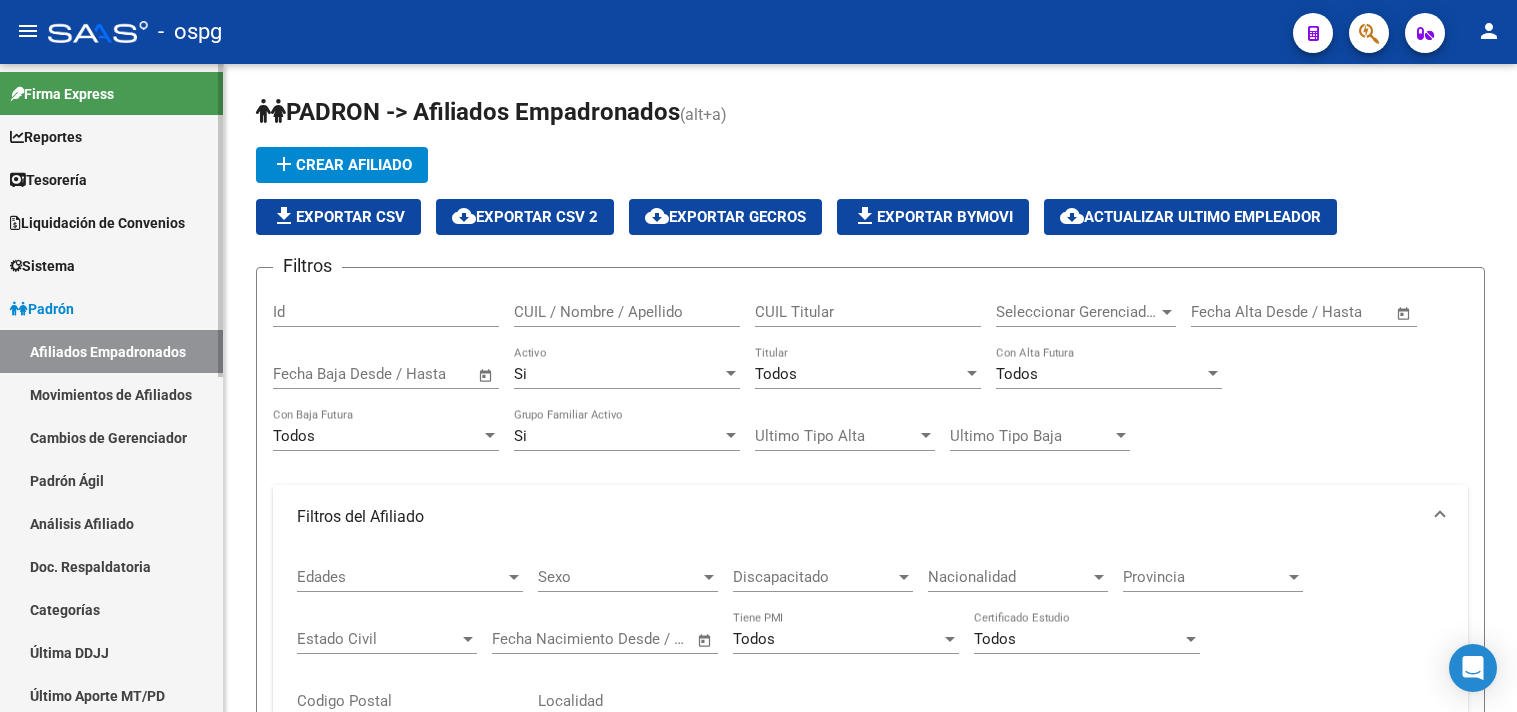 scroll, scrollTop: 0, scrollLeft: 0, axis: both 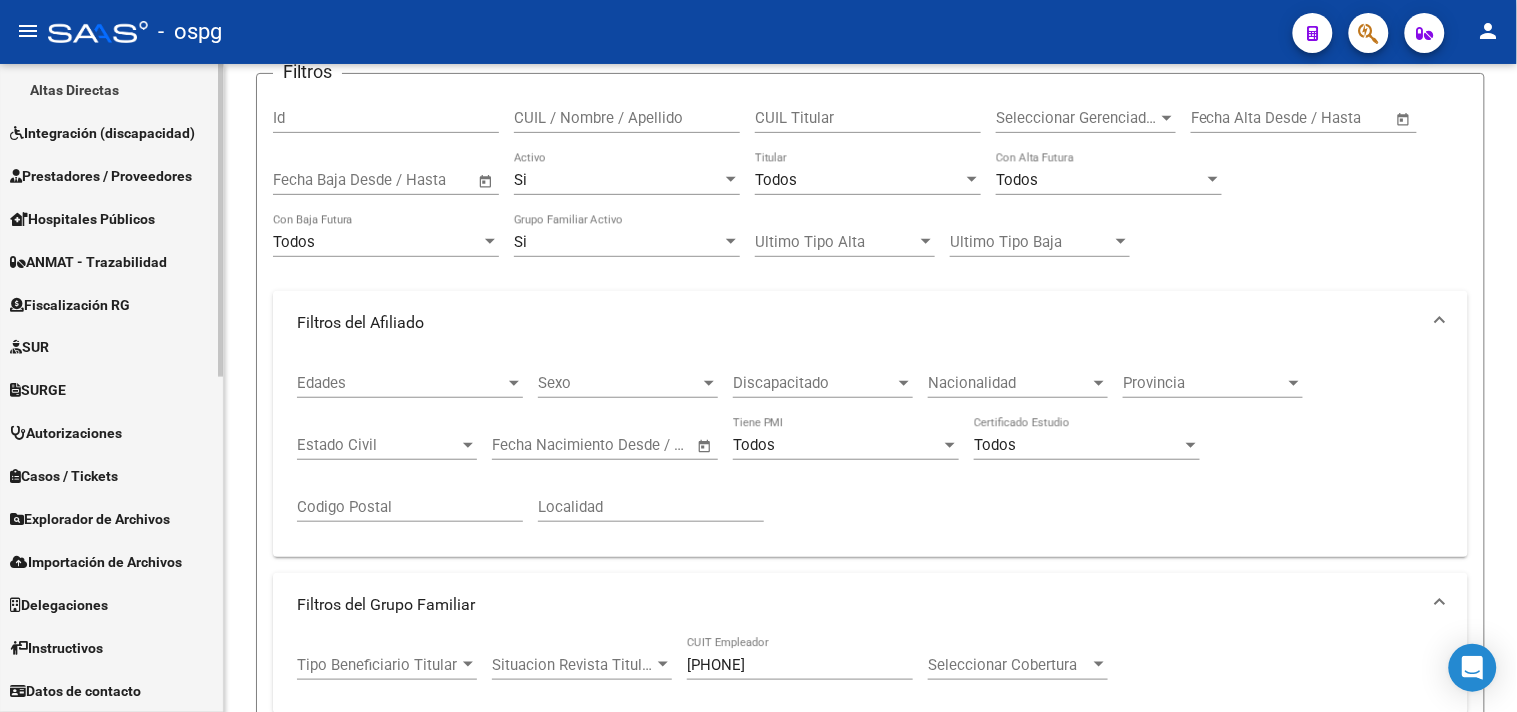 click on "Fiscalización RG" at bounding box center [70, 305] 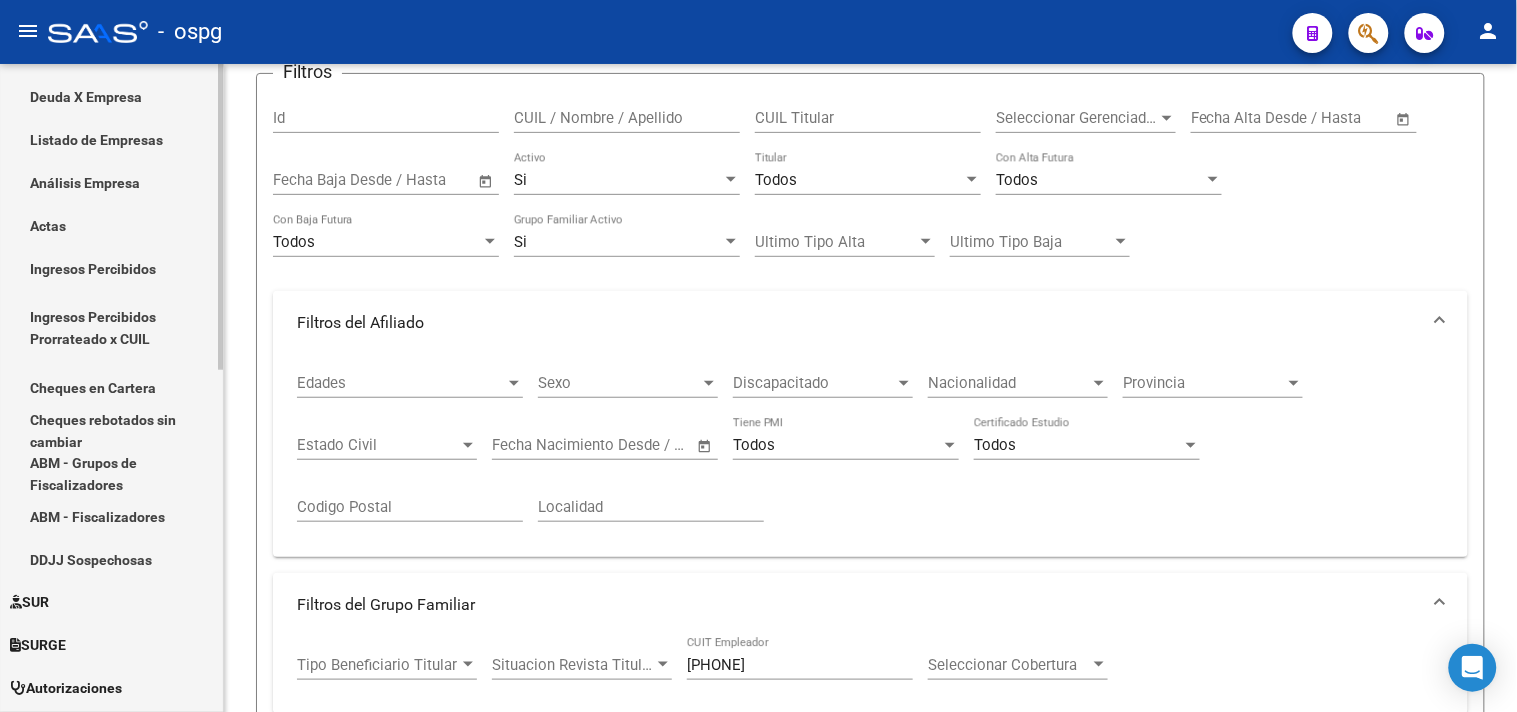 scroll, scrollTop: 358, scrollLeft: 0, axis: vertical 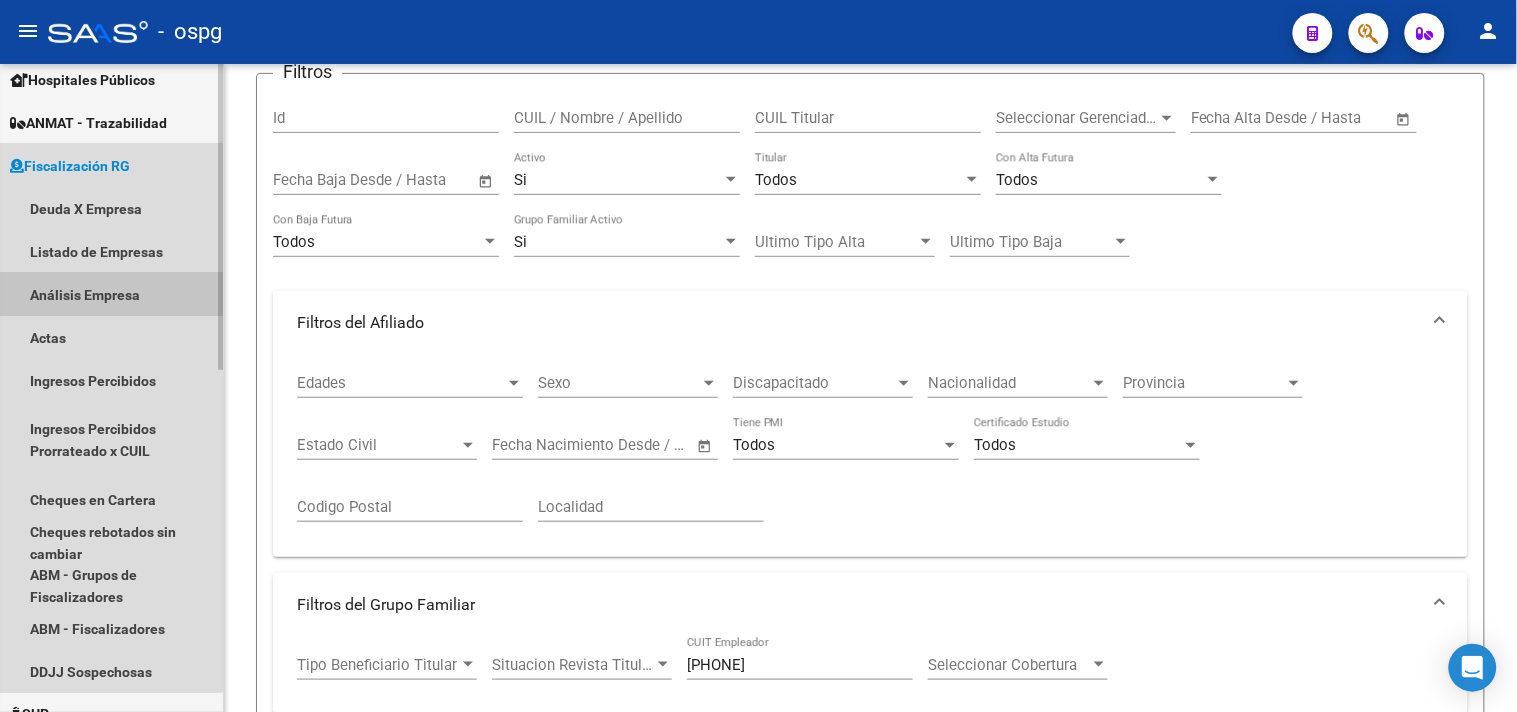 click on "Análisis Empresa" at bounding box center (111, 294) 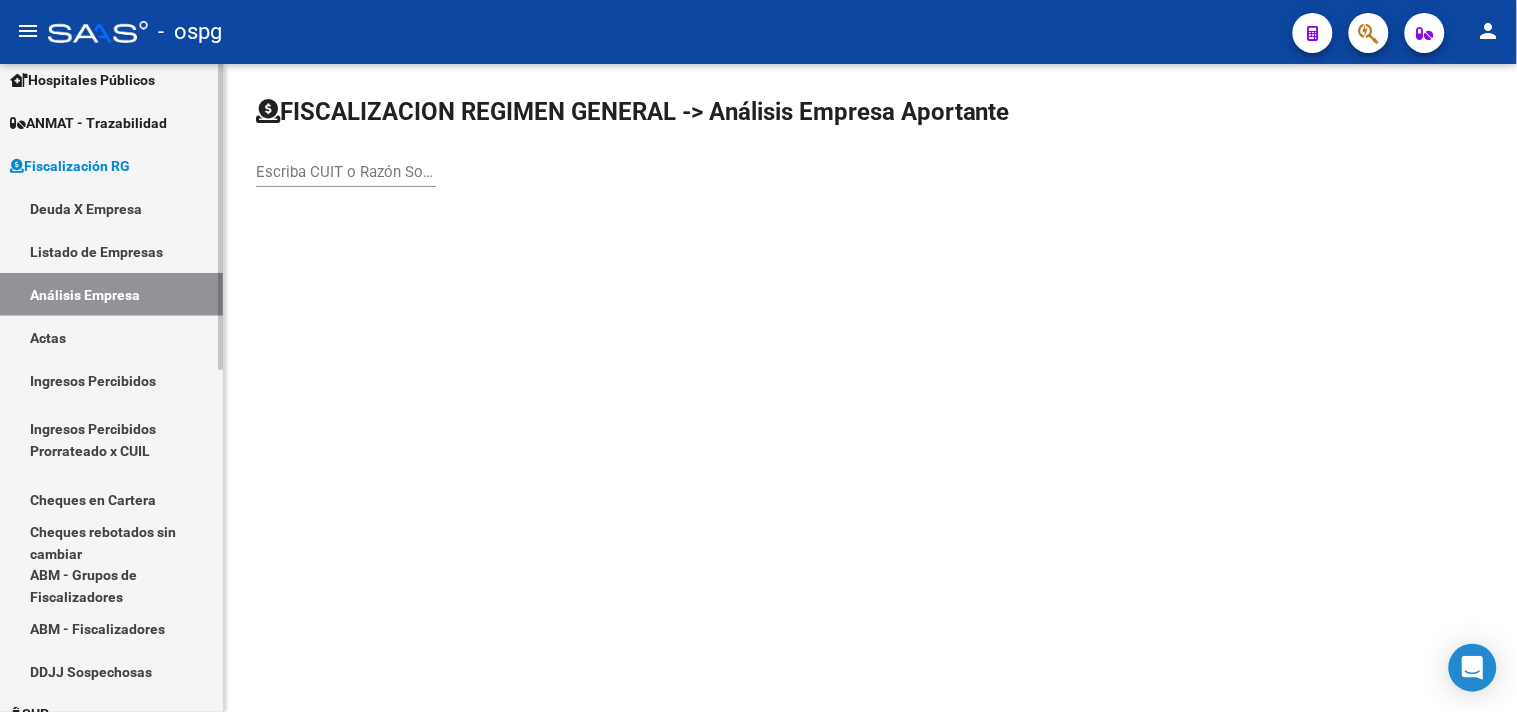 scroll, scrollTop: 0, scrollLeft: 0, axis: both 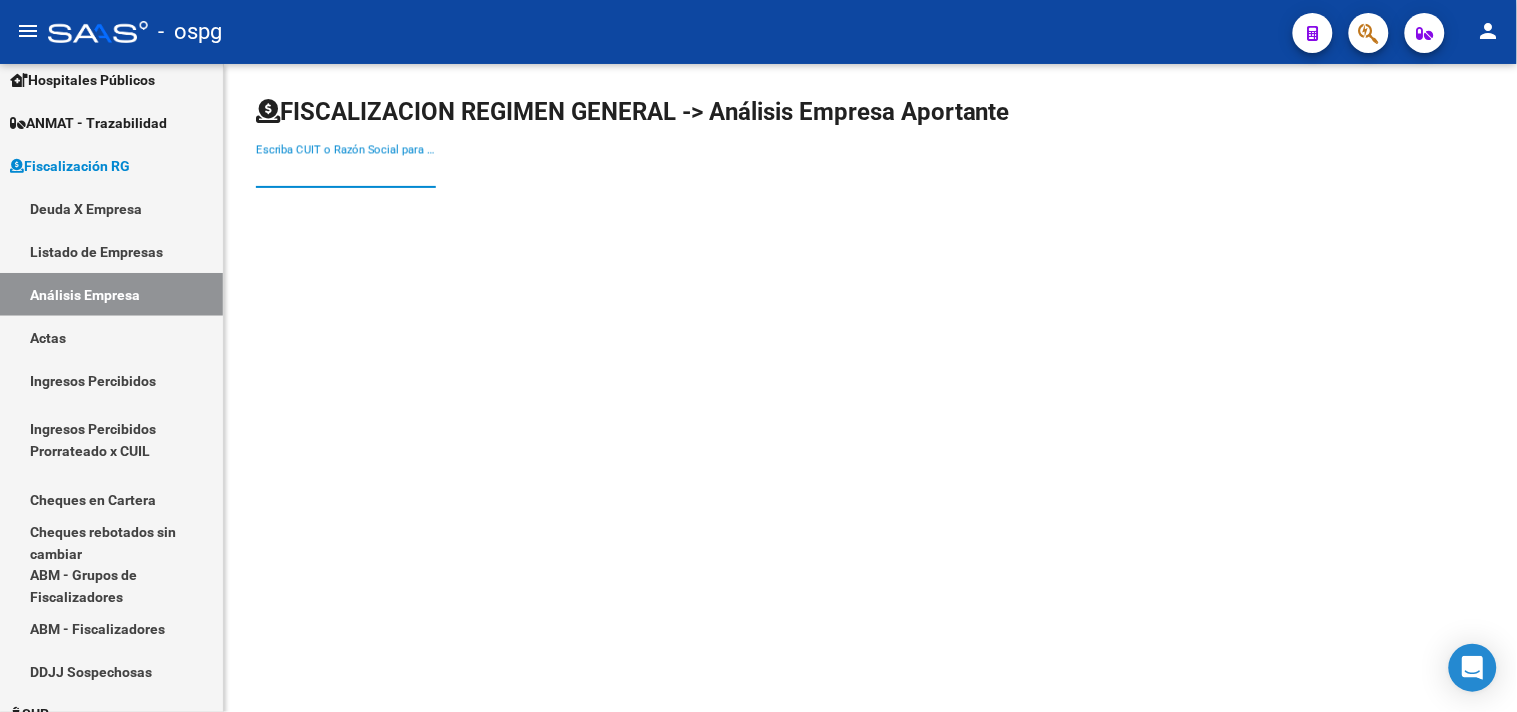 drag, startPoint x: 261, startPoint y: 172, endPoint x: 256, endPoint y: 155, distance: 17.720045 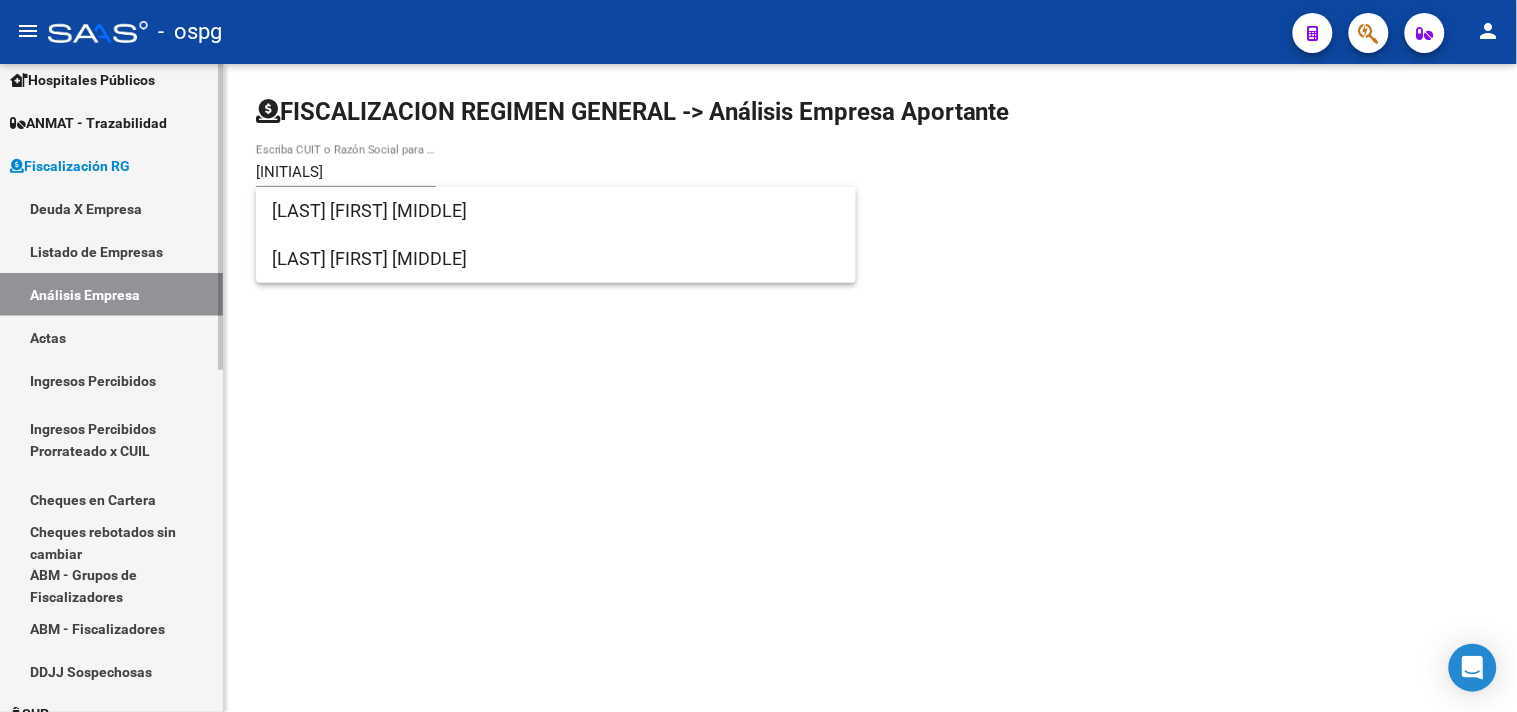 drag, startPoint x: 303, startPoint y: 162, endPoint x: 91, endPoint y: 147, distance: 212.53 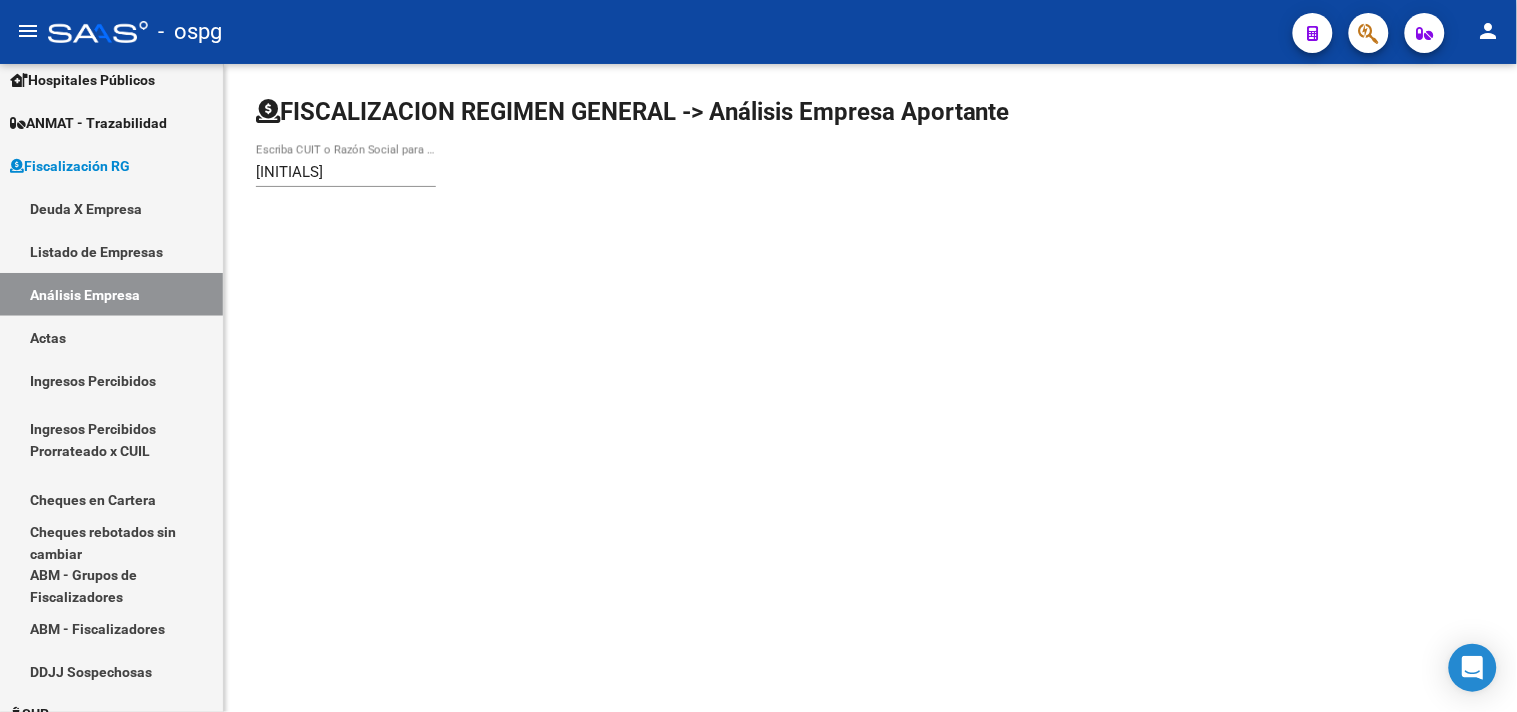 drag, startPoint x: 256, startPoint y: 241, endPoint x: 251, endPoint y: 191, distance: 50.24938 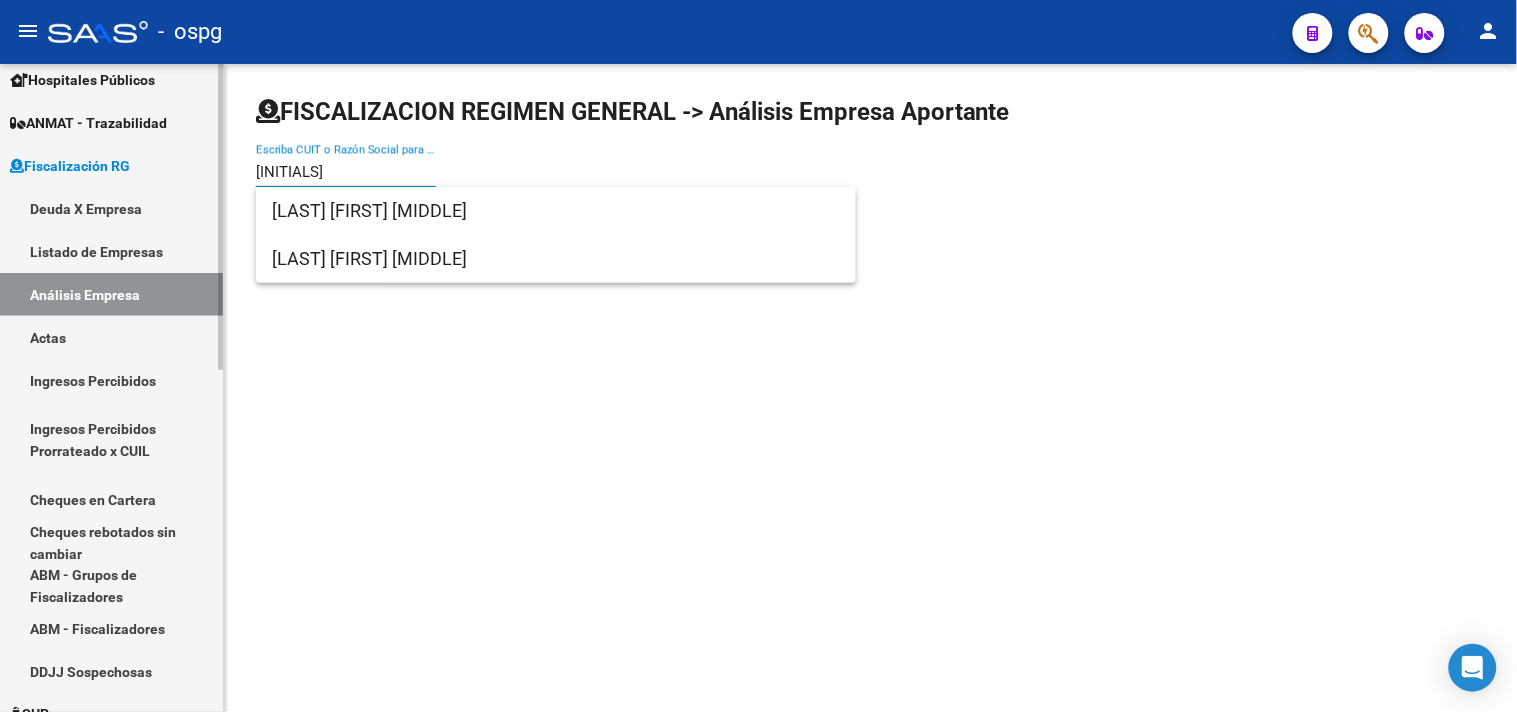 drag, startPoint x: 275, startPoint y: 166, endPoint x: 53, endPoint y: 178, distance: 222.32408 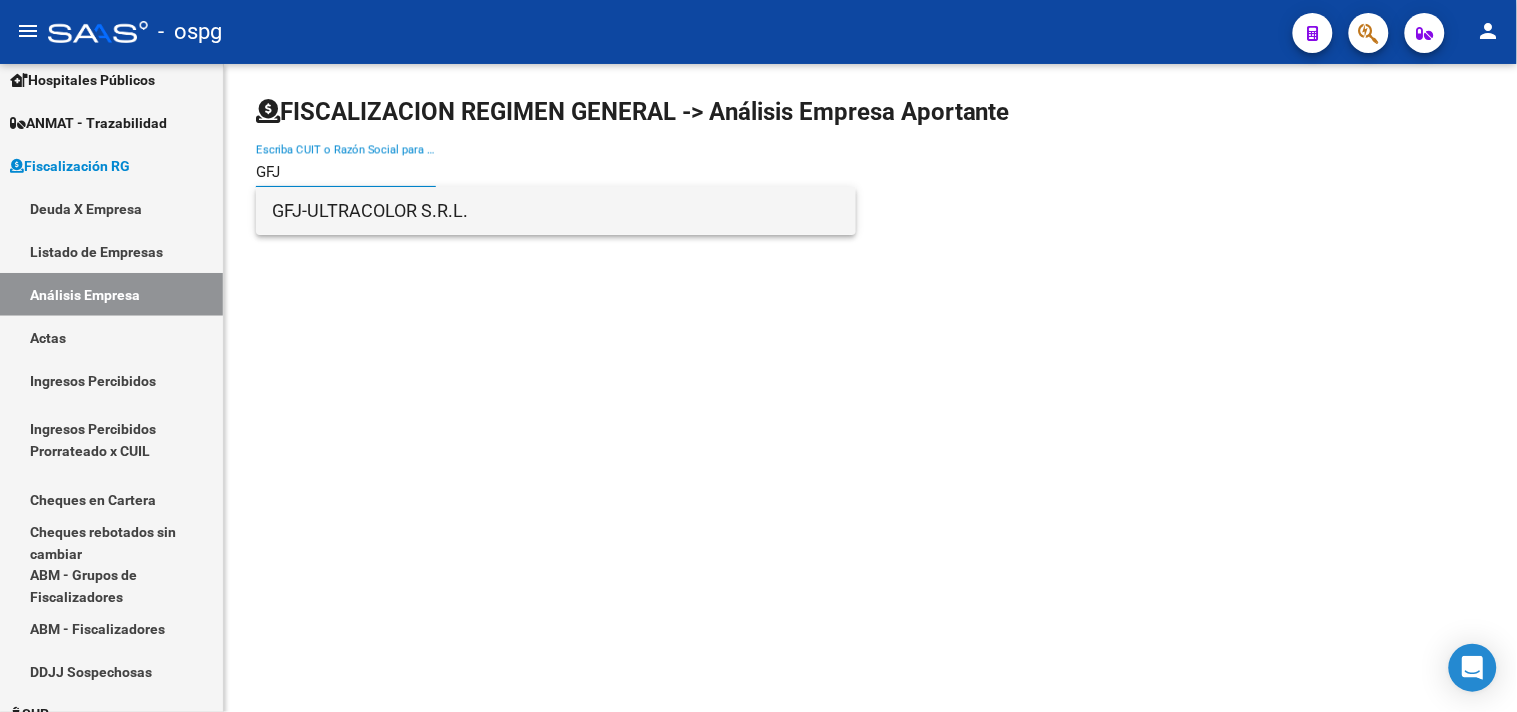 type on "GFJ" 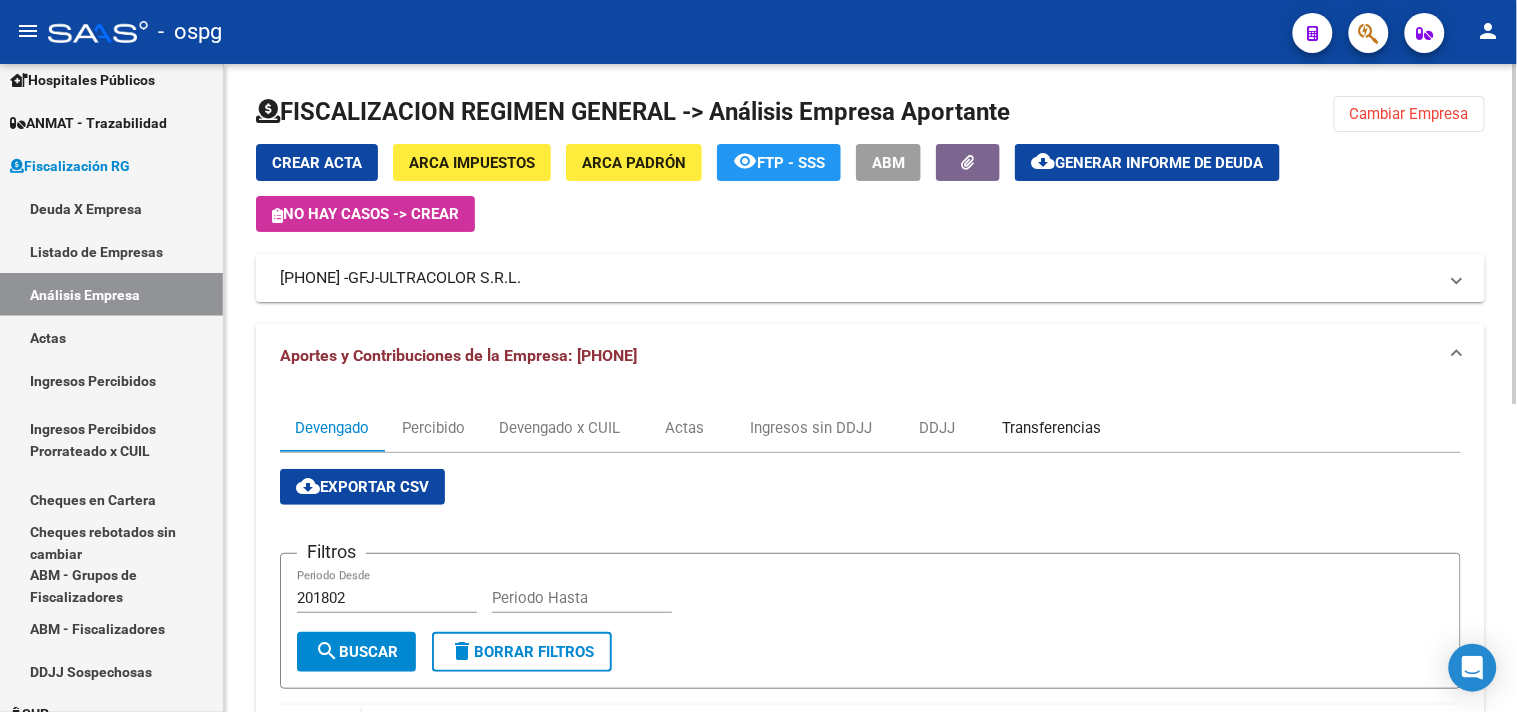 click on "Transferencias" at bounding box center [1051, 428] 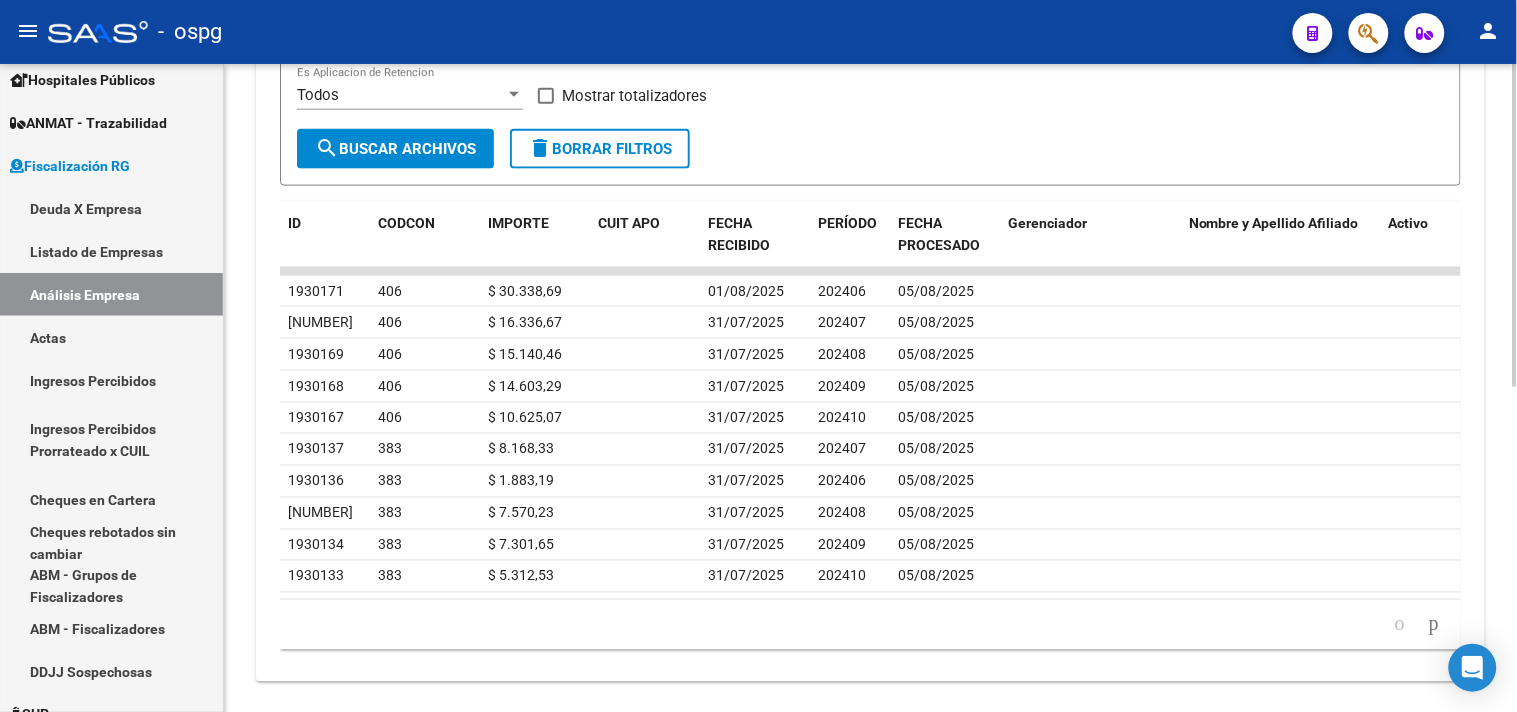 scroll, scrollTop: 654, scrollLeft: 0, axis: vertical 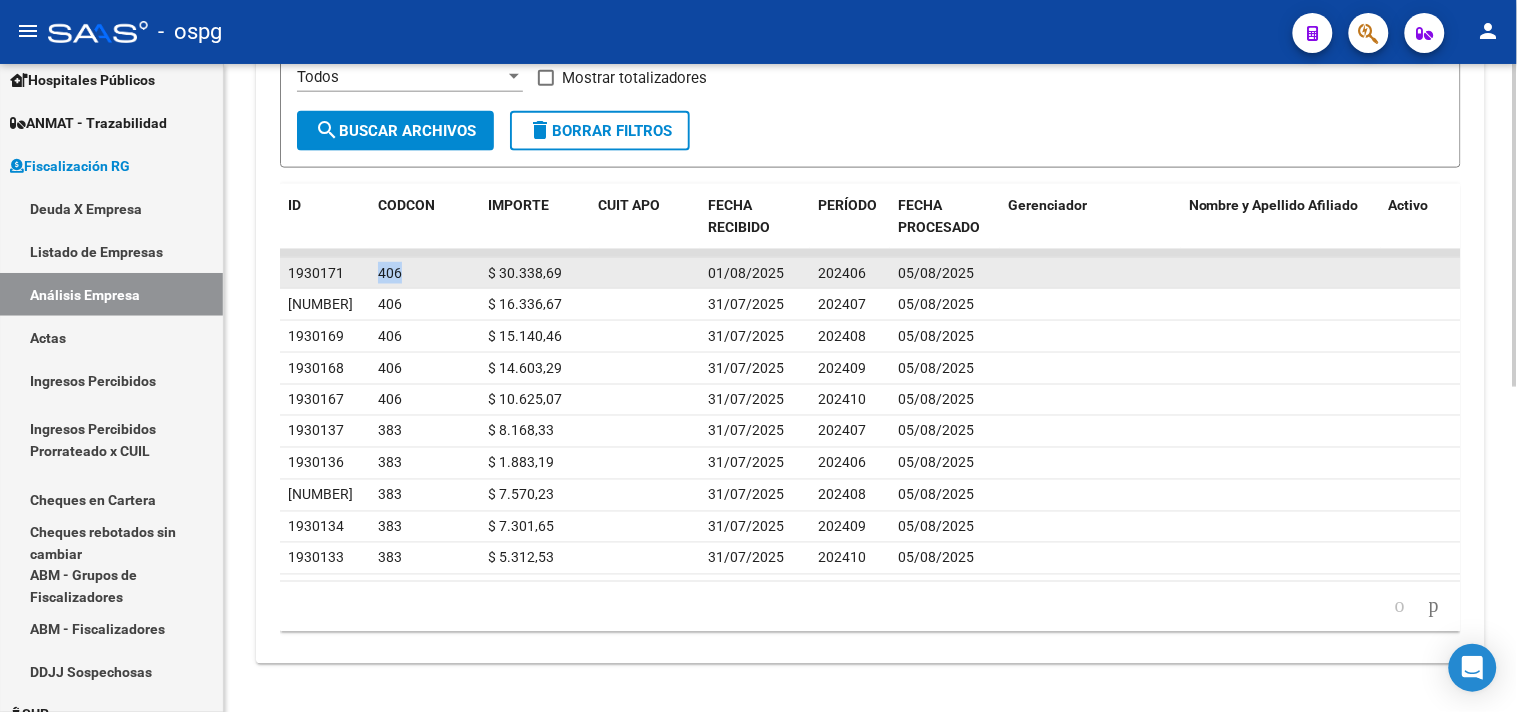 drag, startPoint x: 374, startPoint y: 272, endPoint x: 400, endPoint y: 272, distance: 26 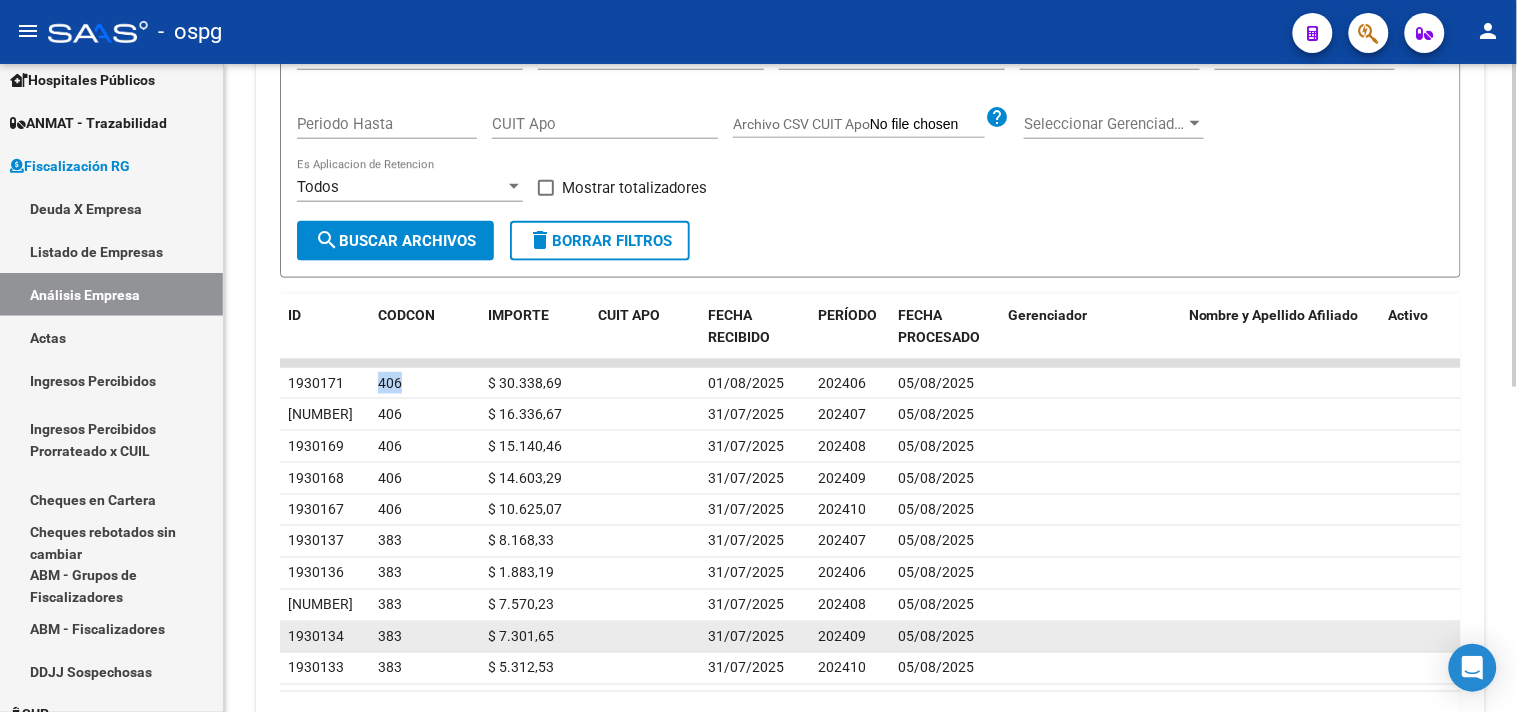 scroll, scrollTop: 654, scrollLeft: 0, axis: vertical 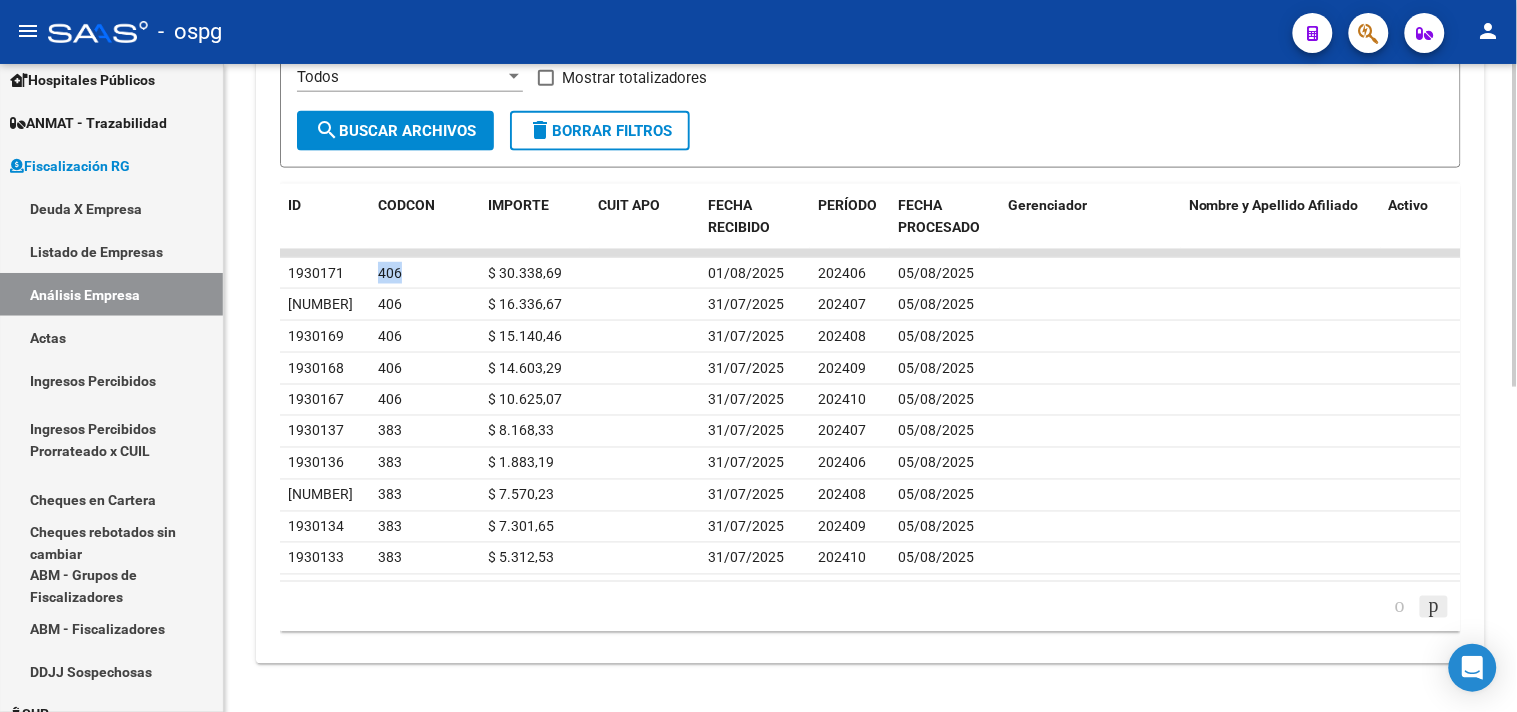 click 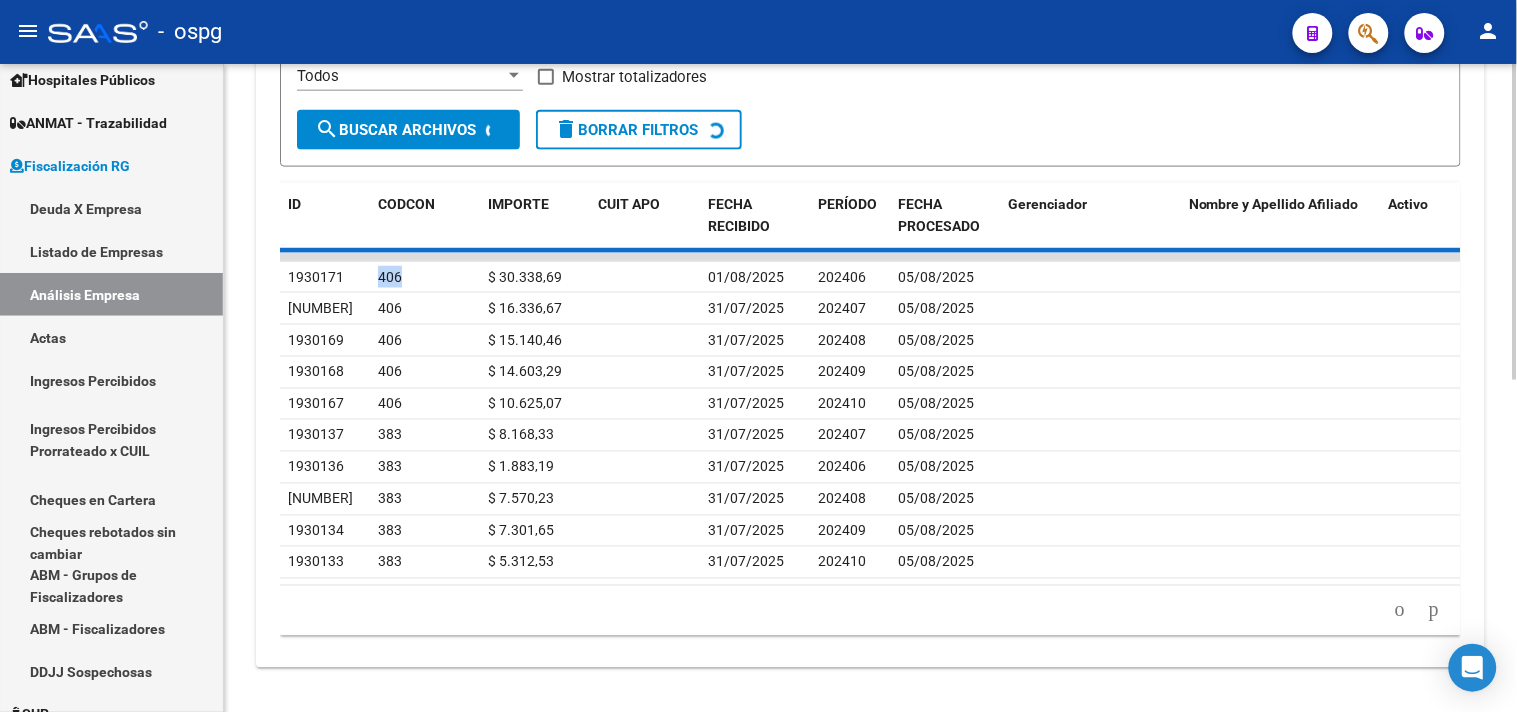 scroll, scrollTop: 654, scrollLeft: 0, axis: vertical 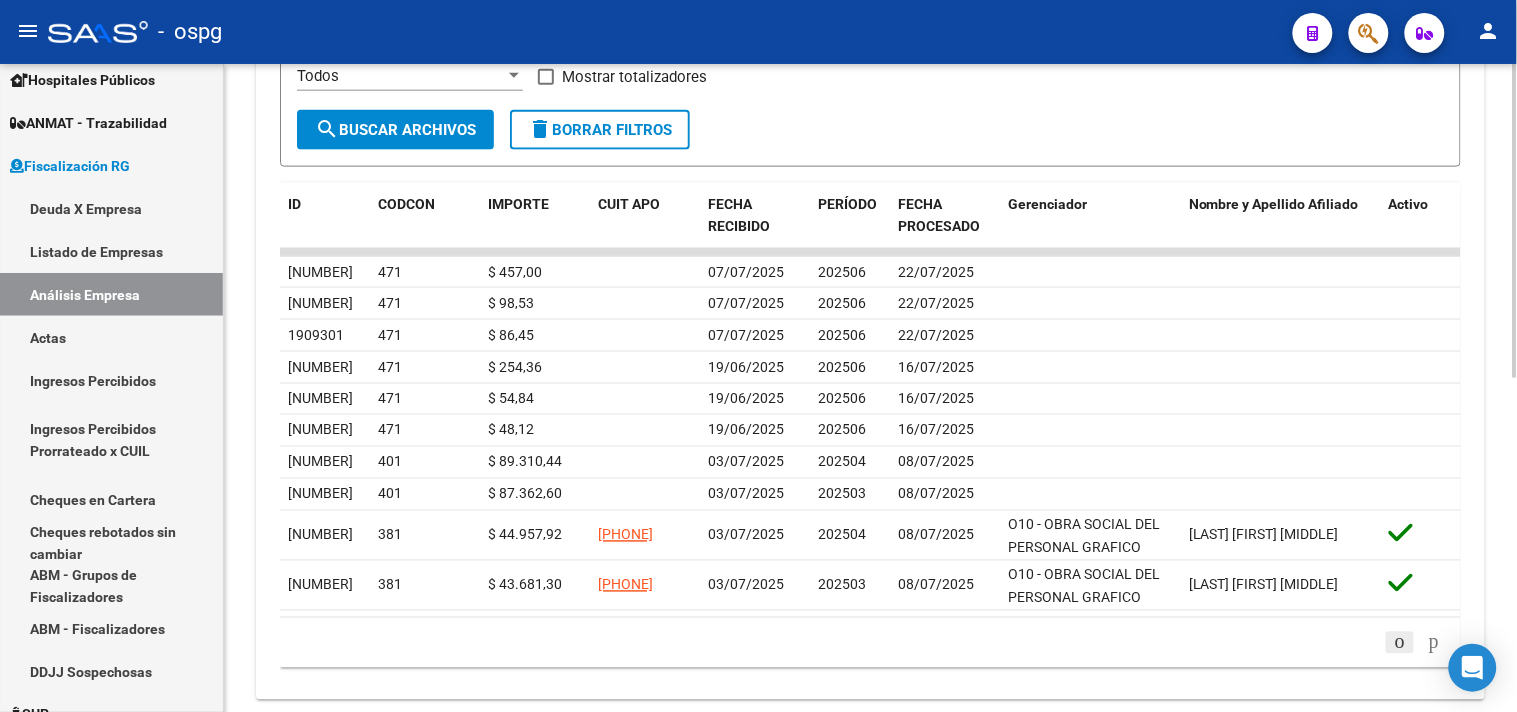click 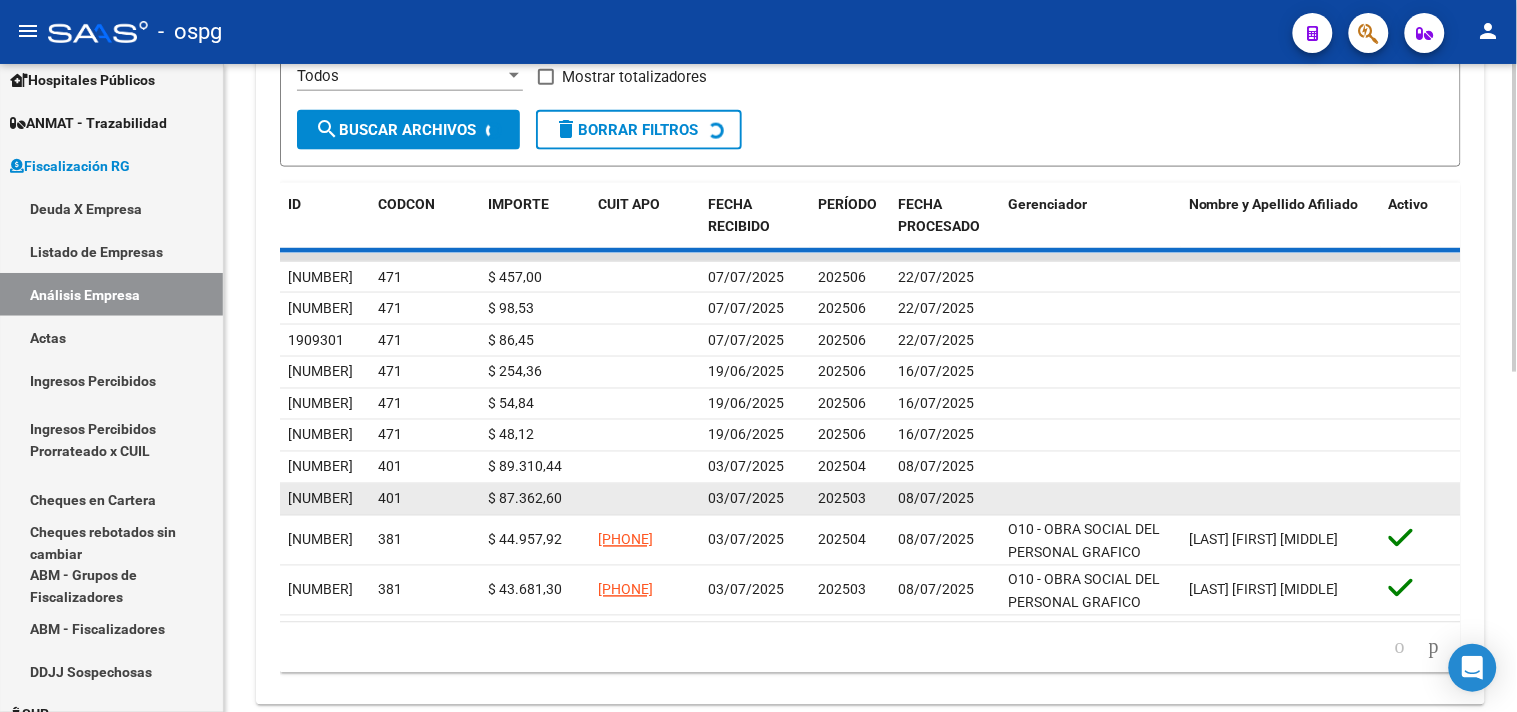 scroll, scrollTop: 654, scrollLeft: 0, axis: vertical 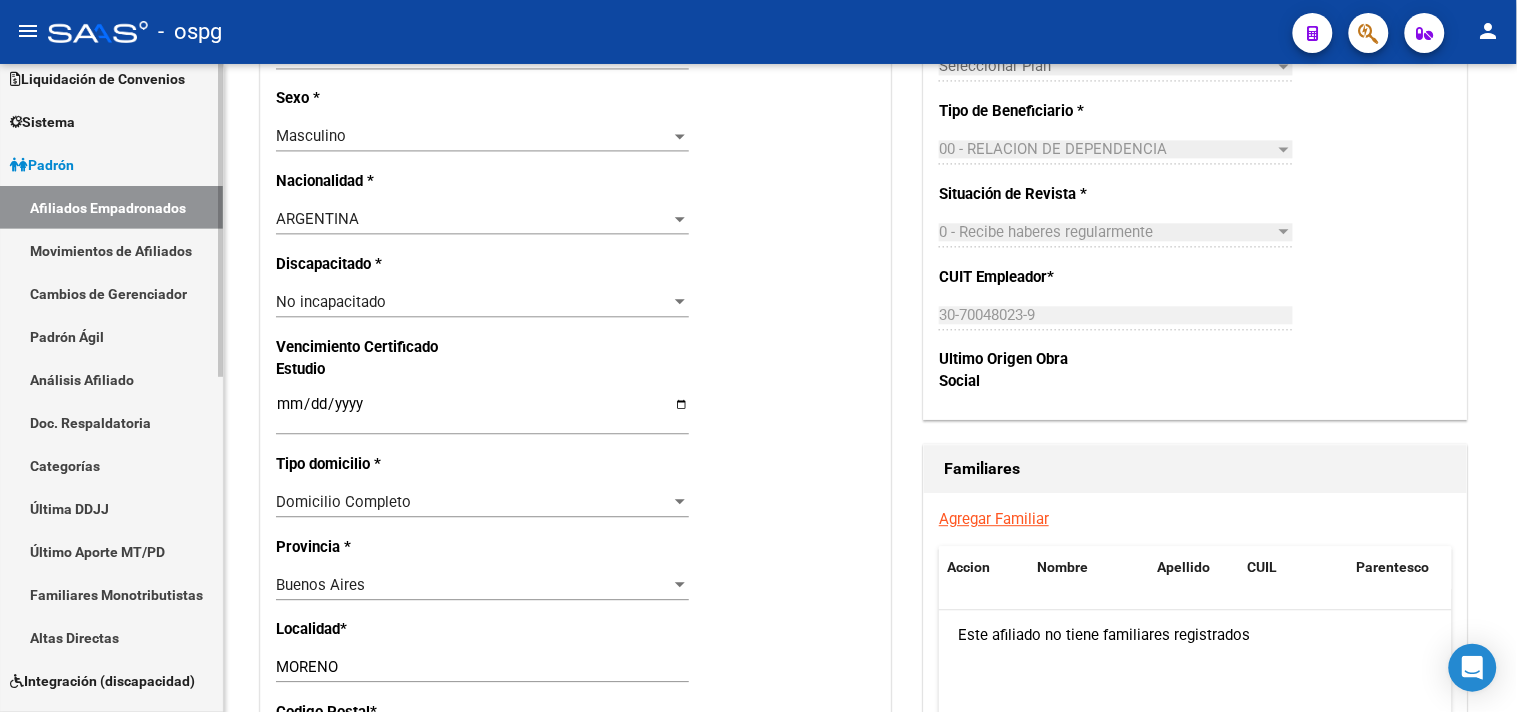 click on "Análisis Afiliado" at bounding box center [111, 379] 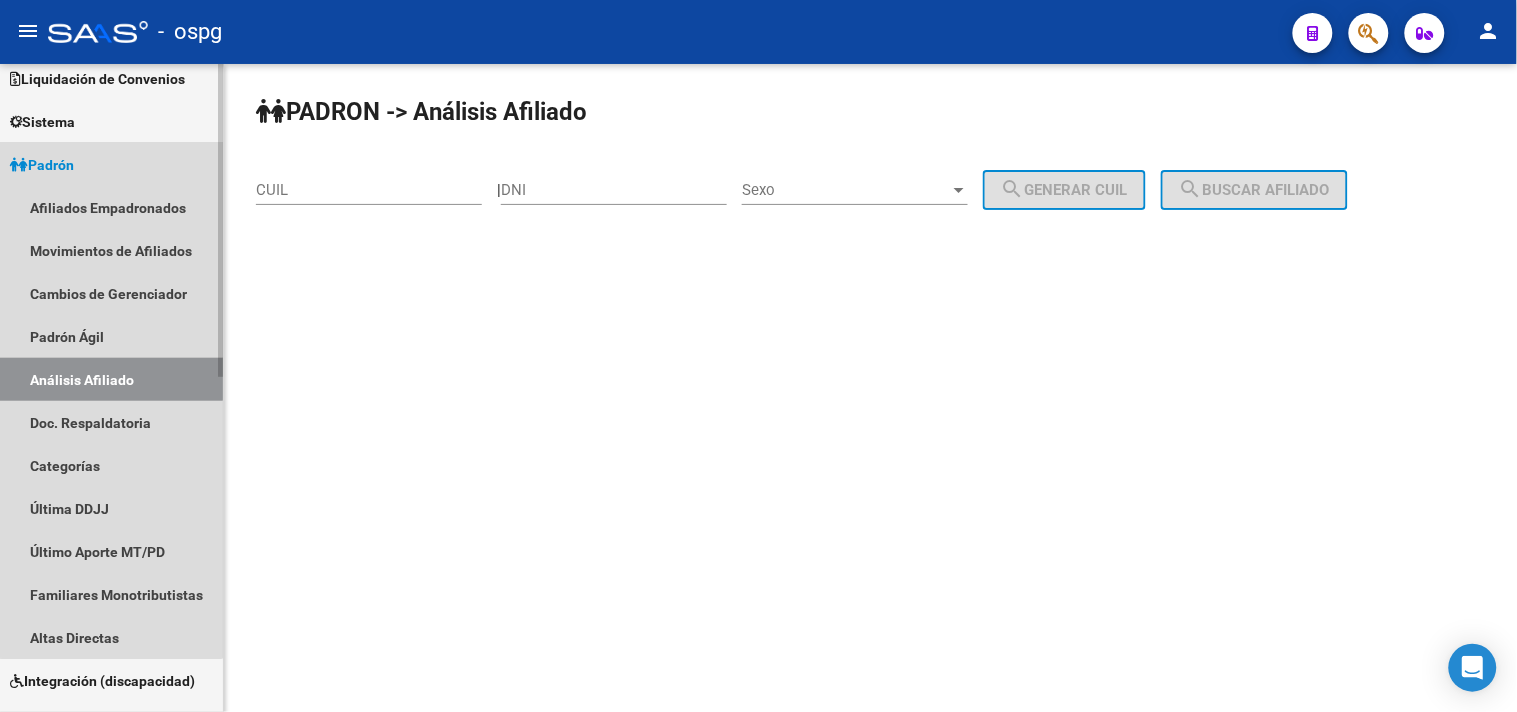 scroll, scrollTop: 0, scrollLeft: 0, axis: both 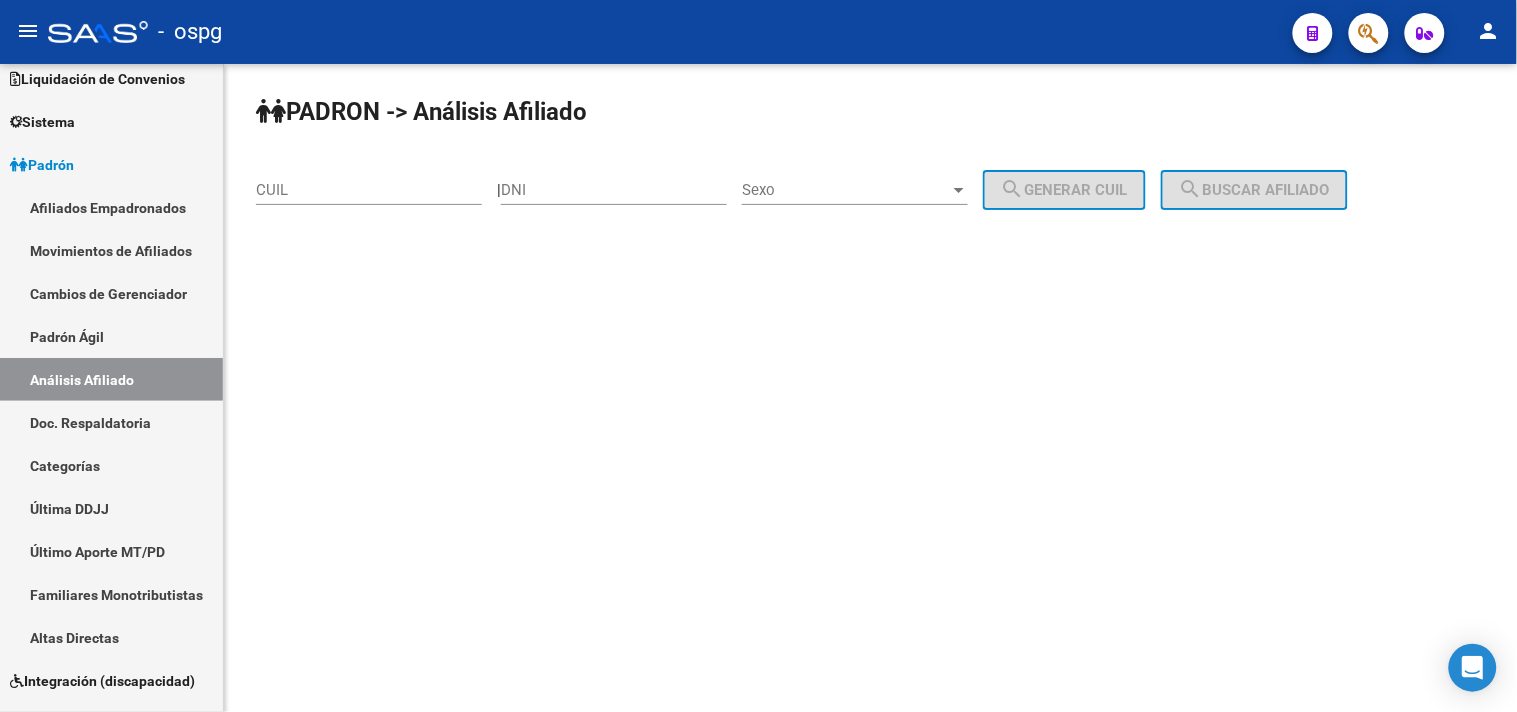 click on "CUIL" 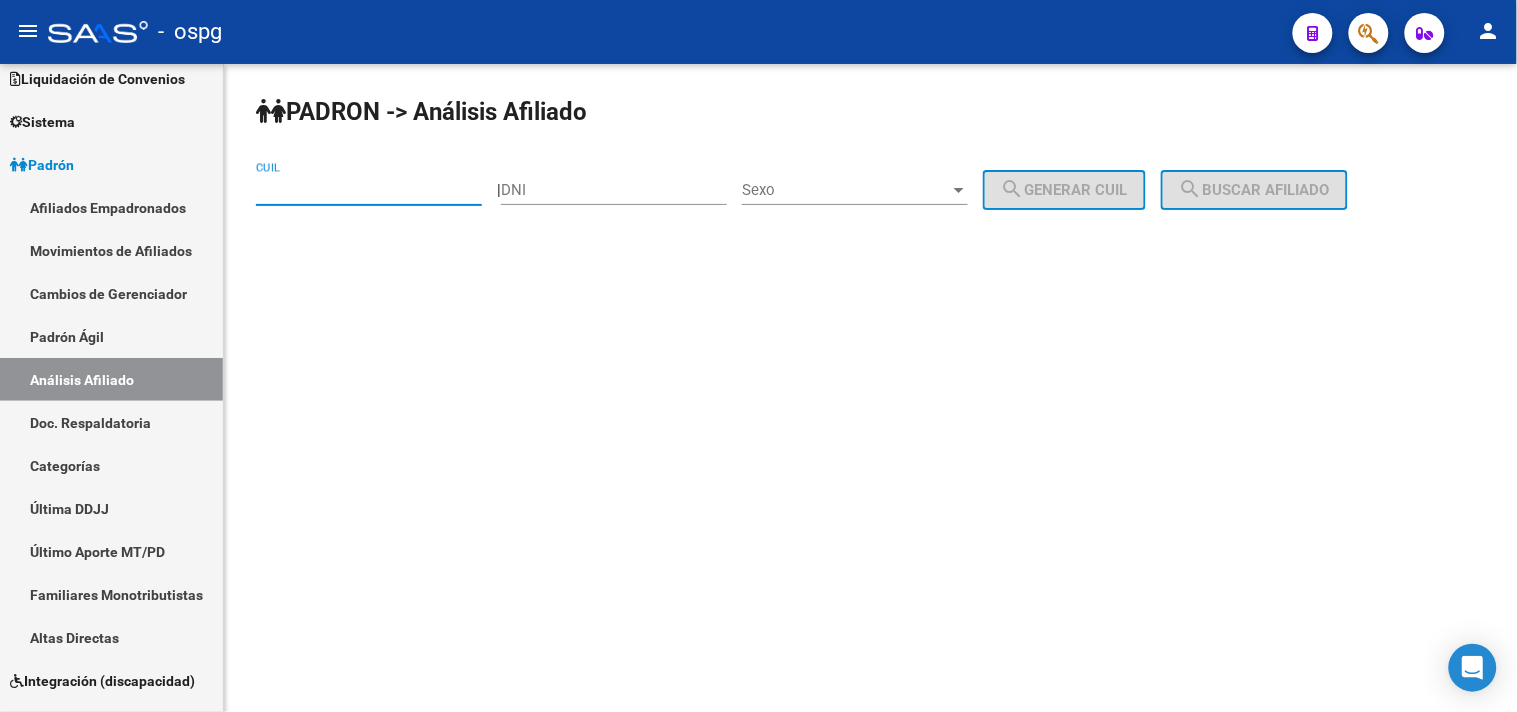 paste on "[NUMBER]" 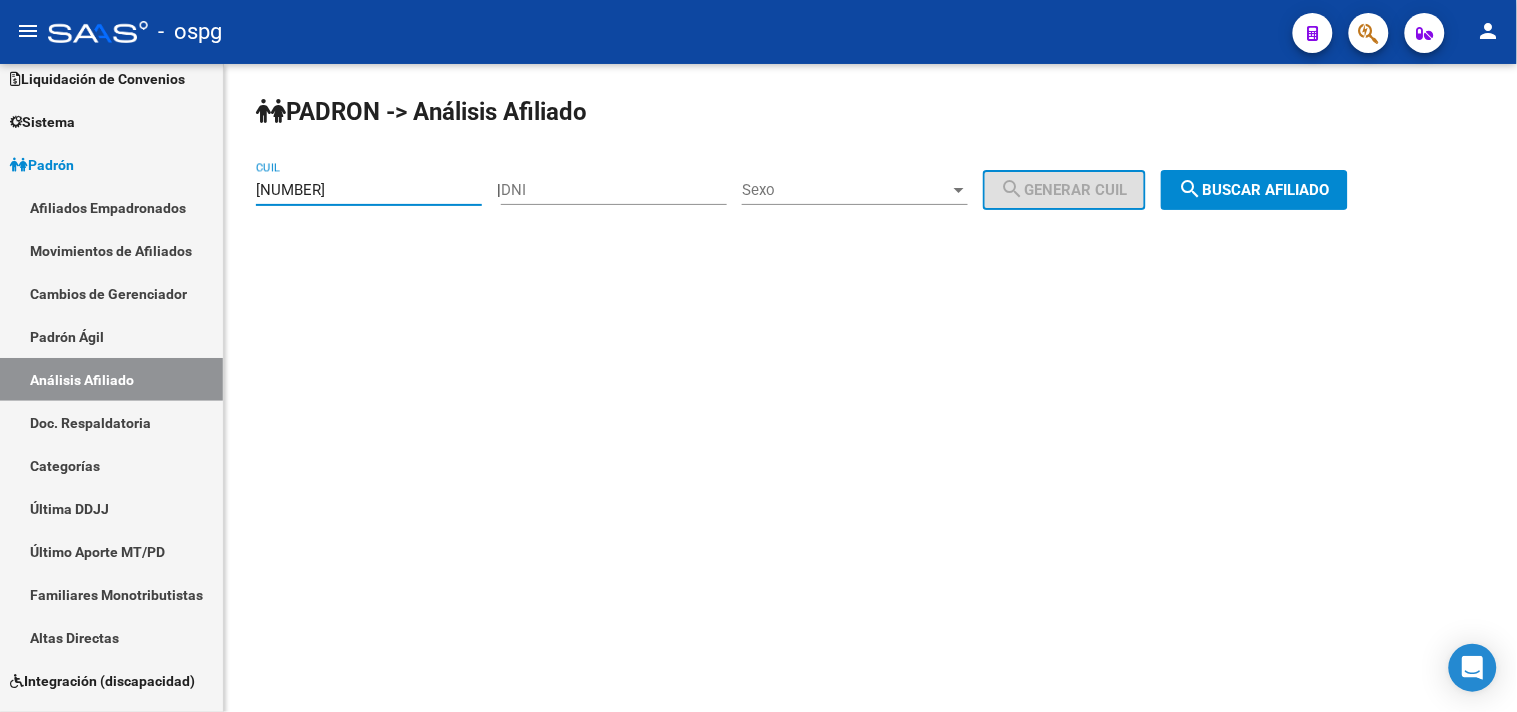click on "search  Buscar afiliado" 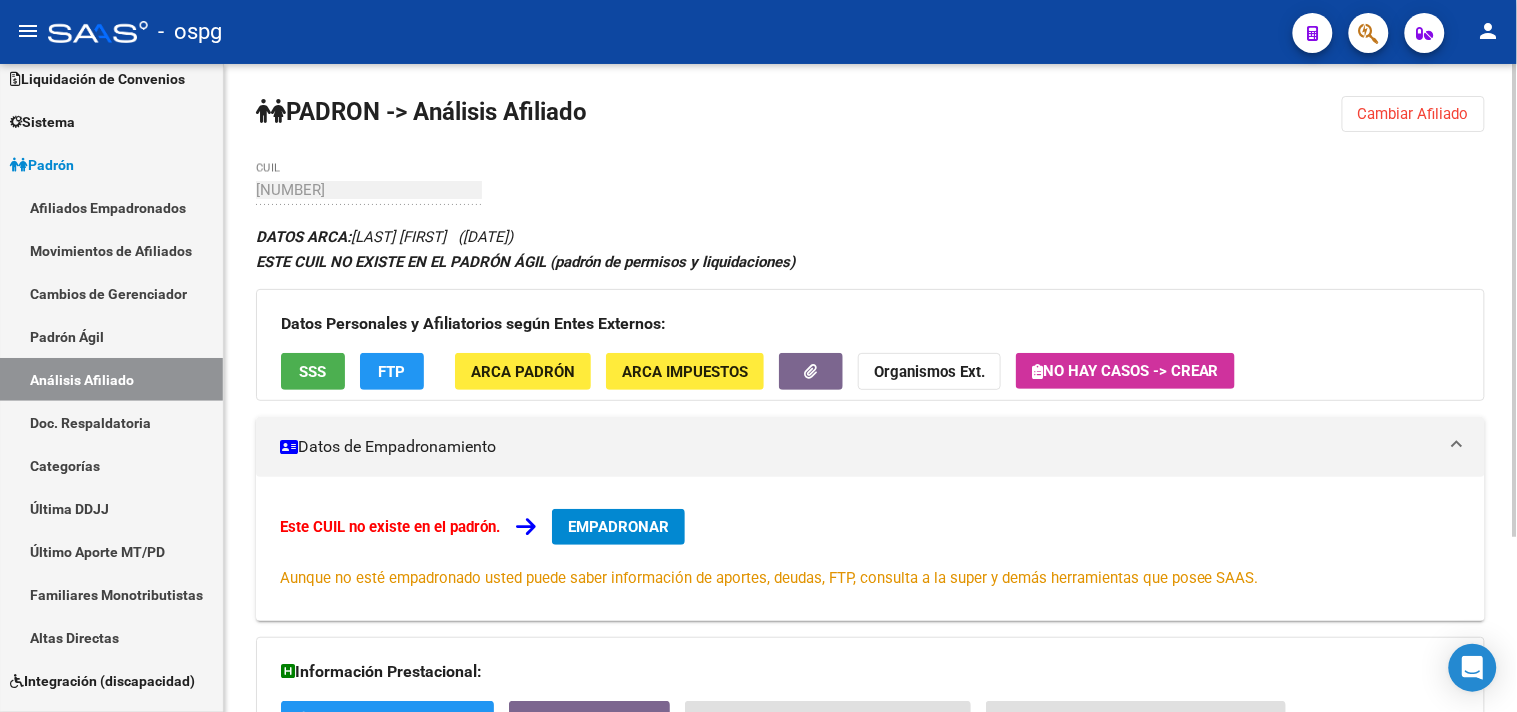 click on "Datos Personales y Afiliatorios según Entes Externos:" 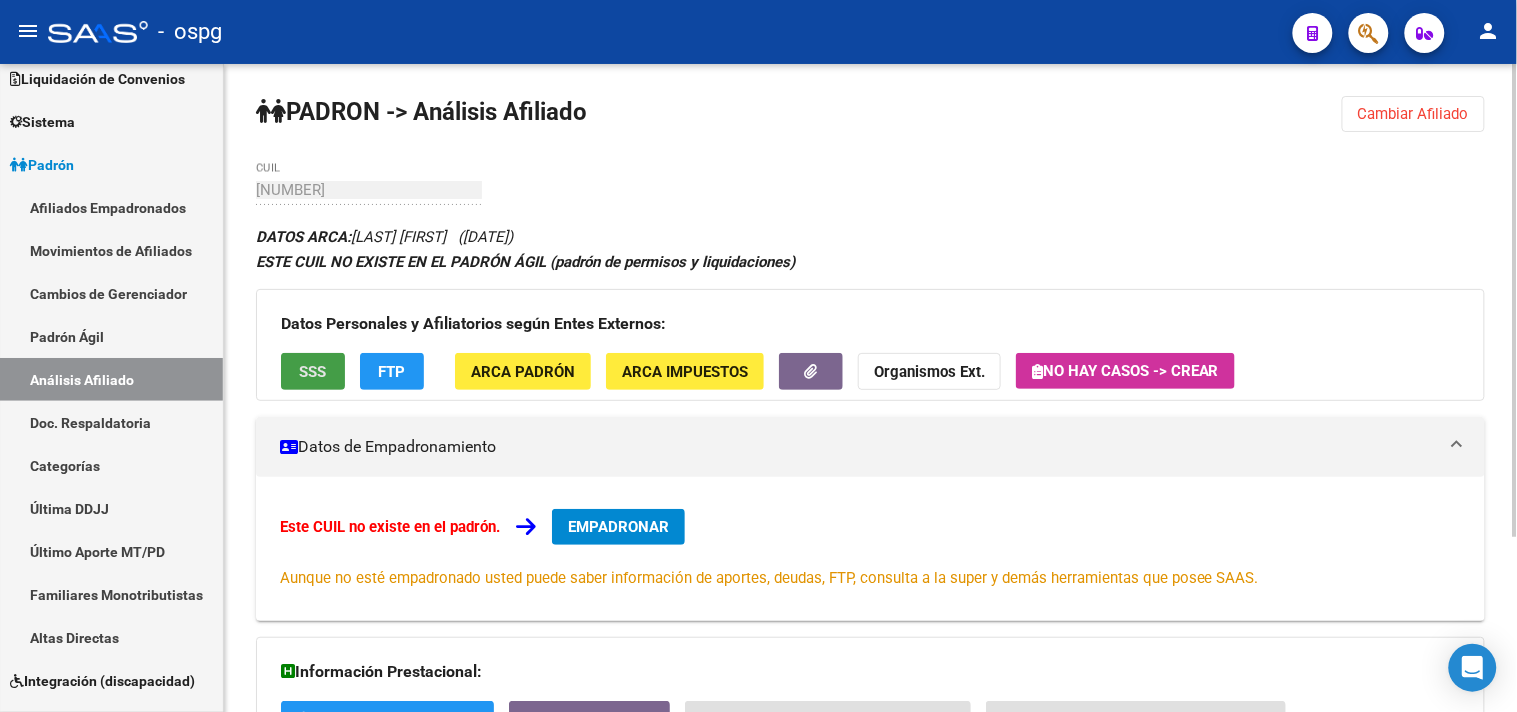 click on "SSS" 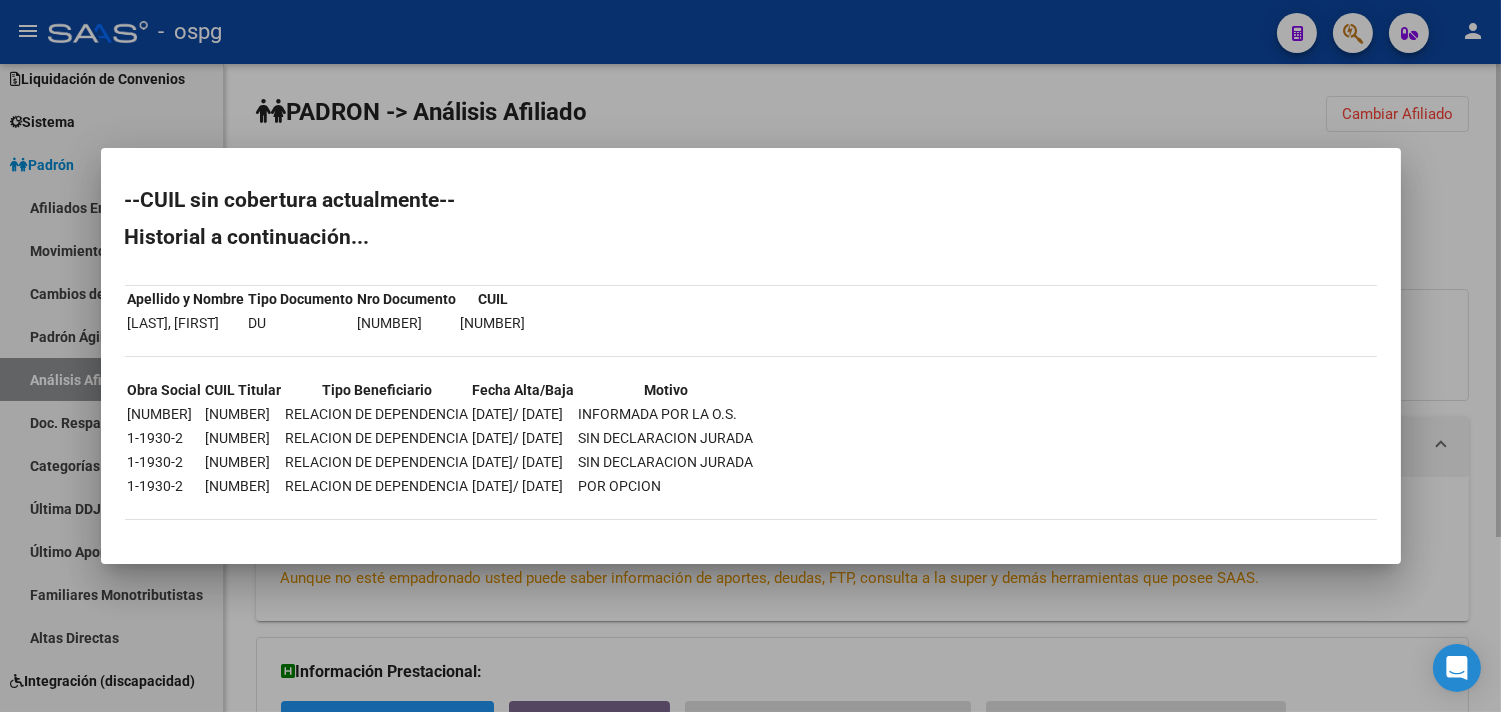 click at bounding box center [750, 356] 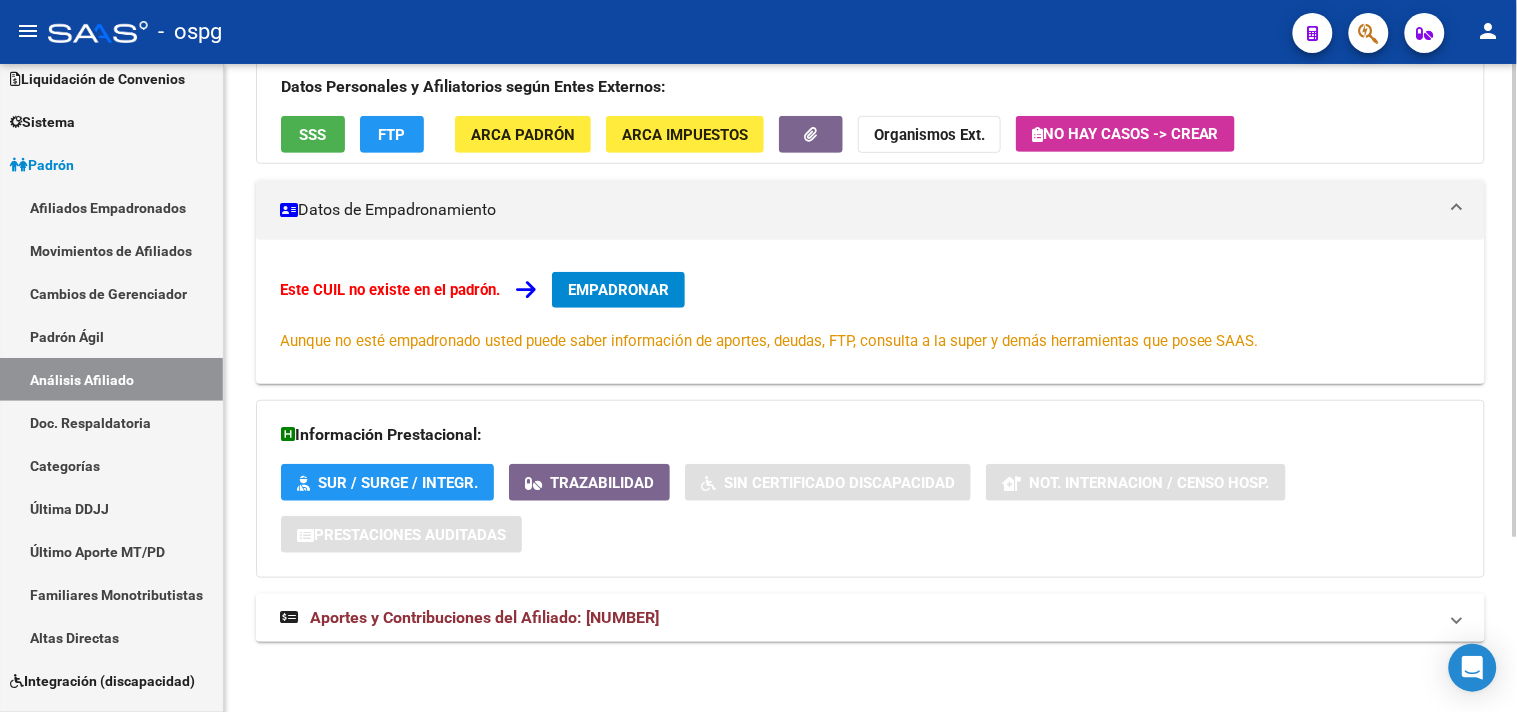 click on "Aportes y Contribuciones del Afiliado: [NUMBER]" at bounding box center [484, 617] 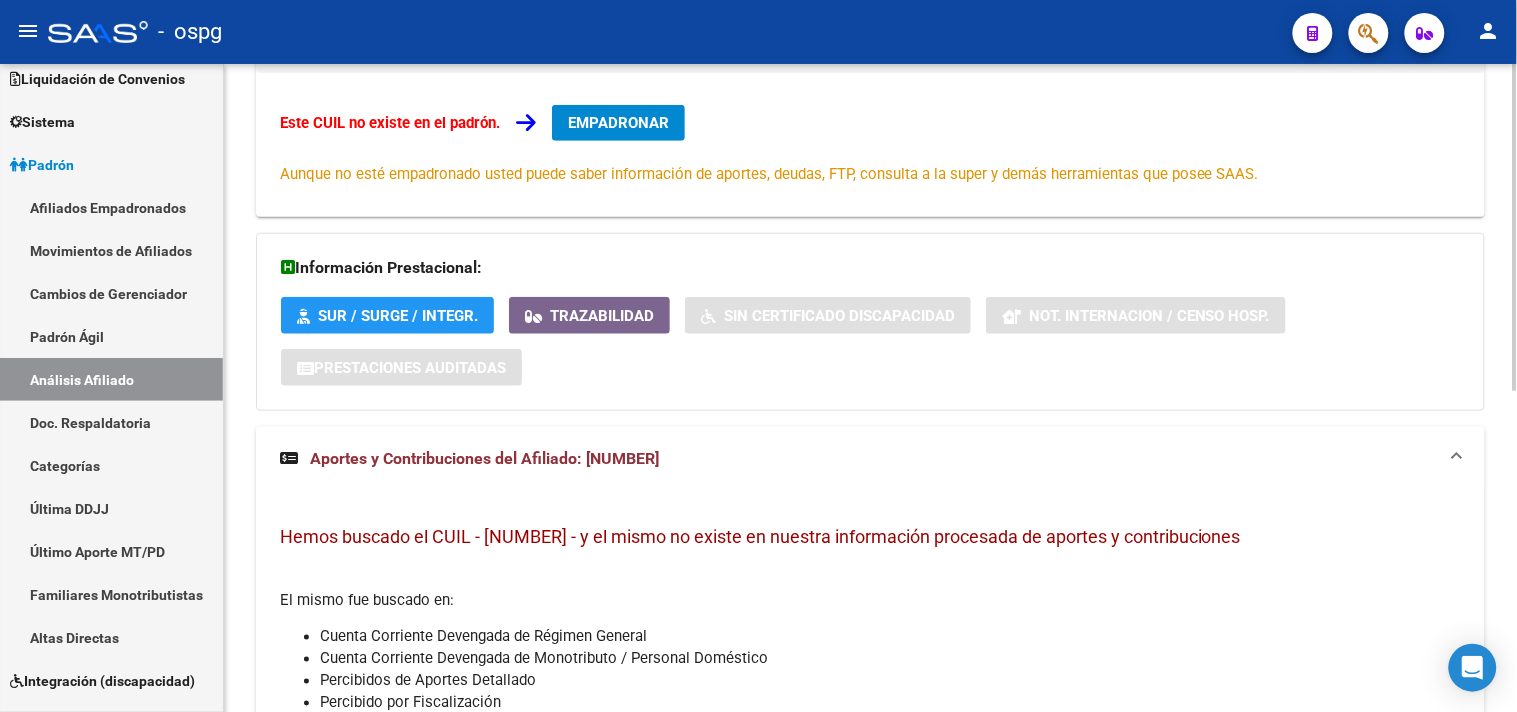 scroll, scrollTop: 192, scrollLeft: 0, axis: vertical 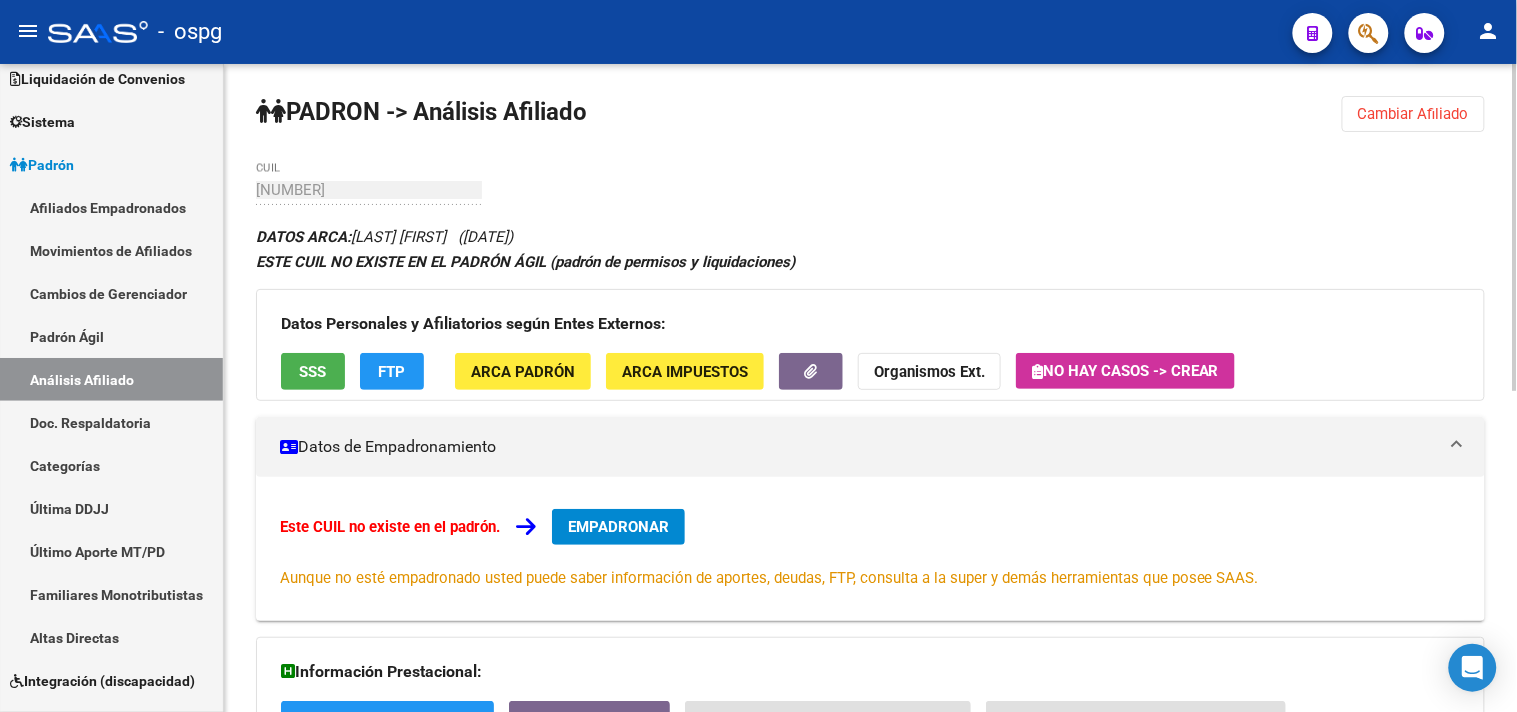 click on "Cambiar Afiliado" 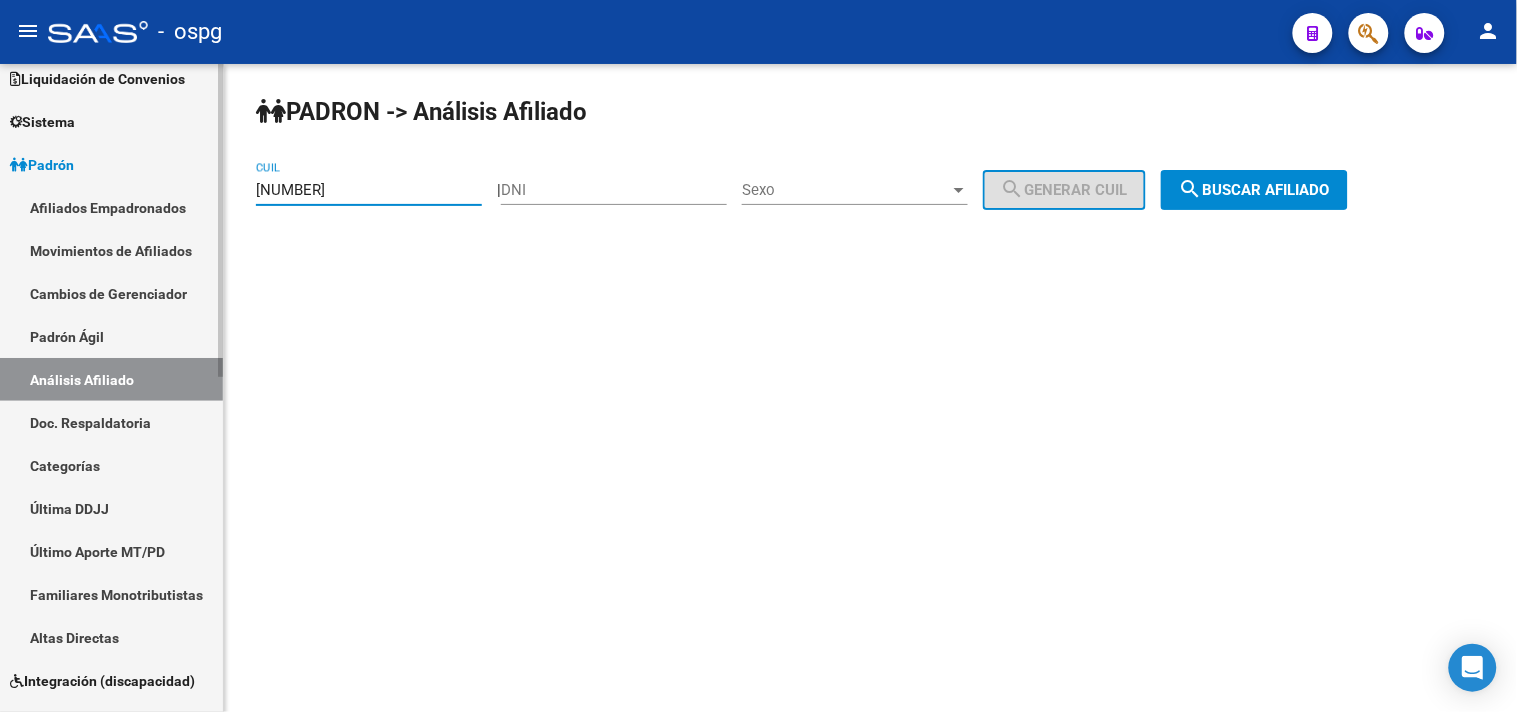 drag, startPoint x: 383, startPoint y: 188, endPoint x: 94, endPoint y: 162, distance: 290.1672 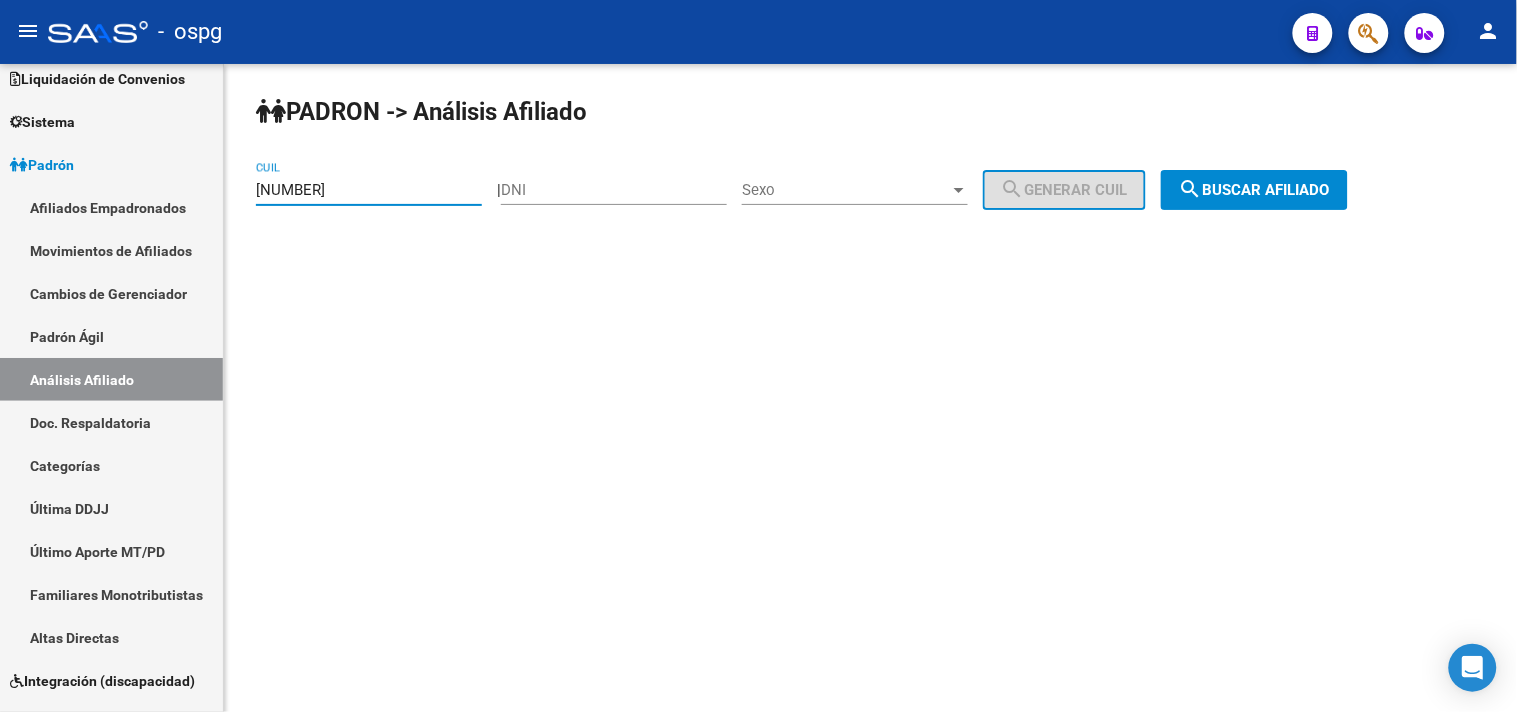 type on "[NUMBER]" 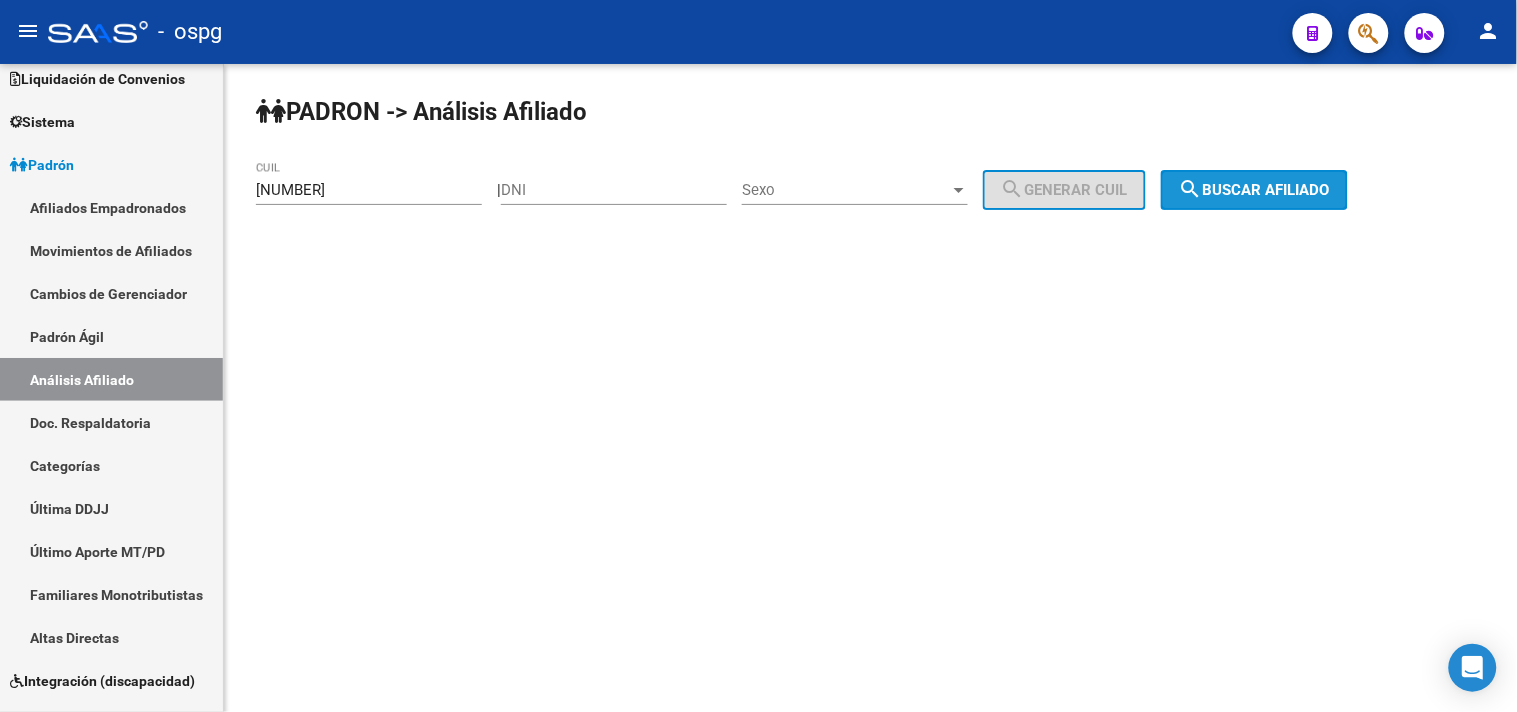 click on "search  Buscar afiliado" 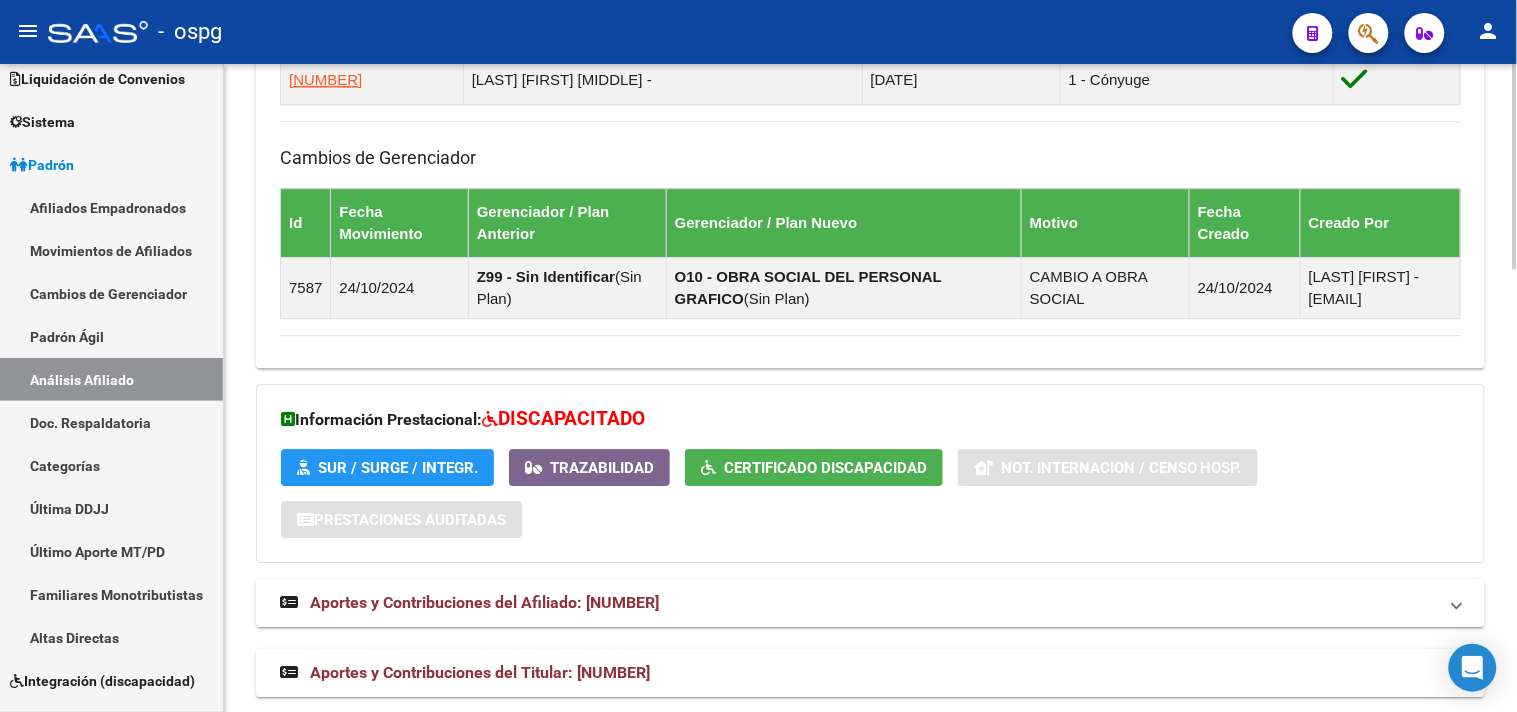scroll, scrollTop: 1403, scrollLeft: 0, axis: vertical 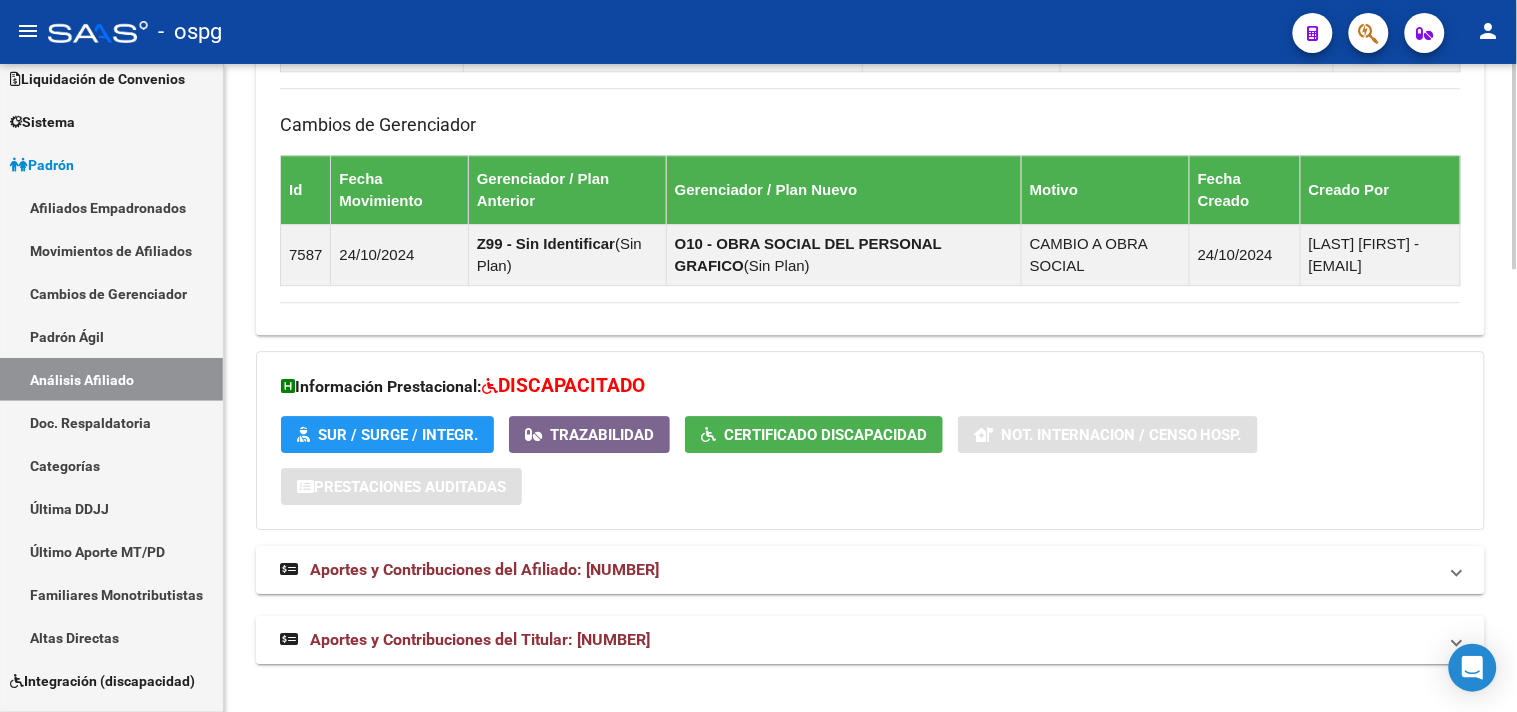 click on "Aportes y Contribuciones del Titular: [NUMBER]" at bounding box center (480, 639) 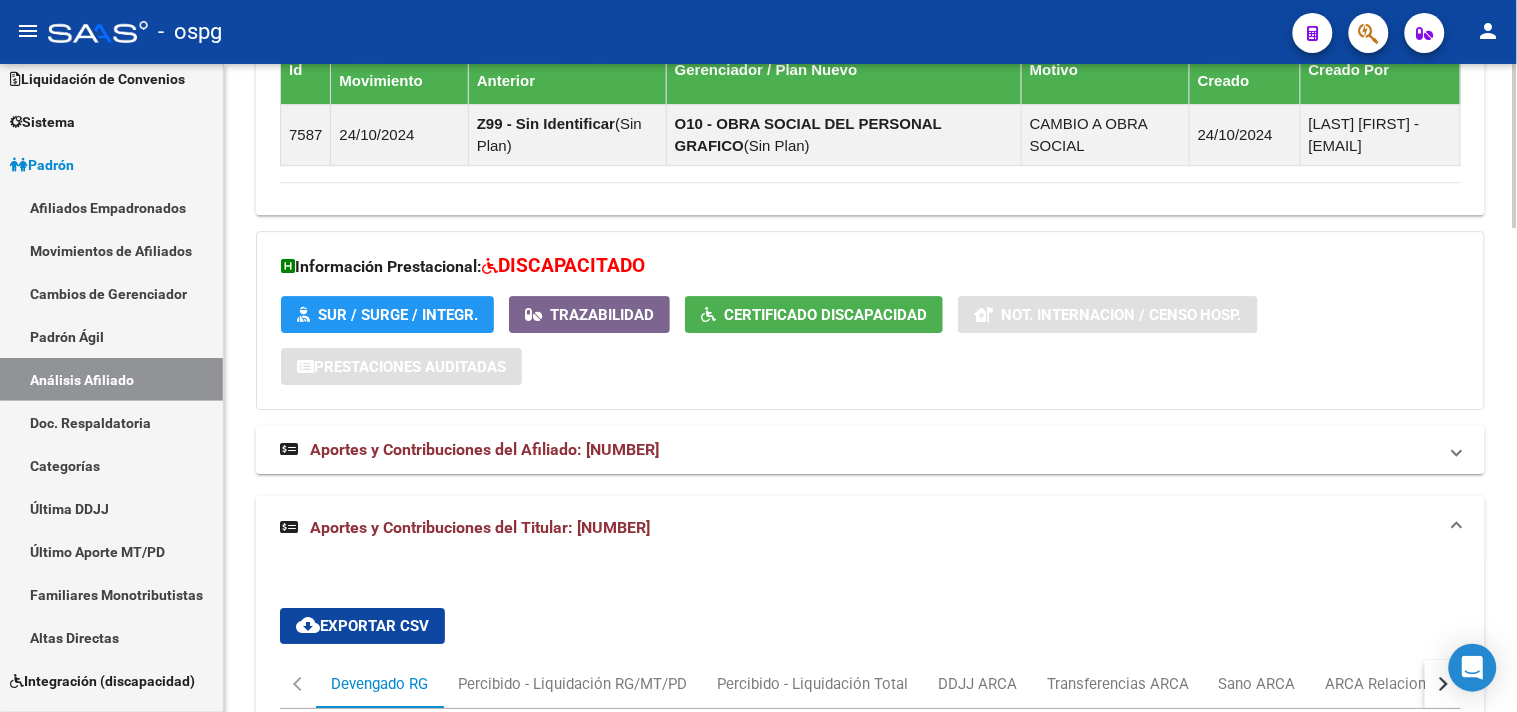 scroll, scrollTop: 1916, scrollLeft: 0, axis: vertical 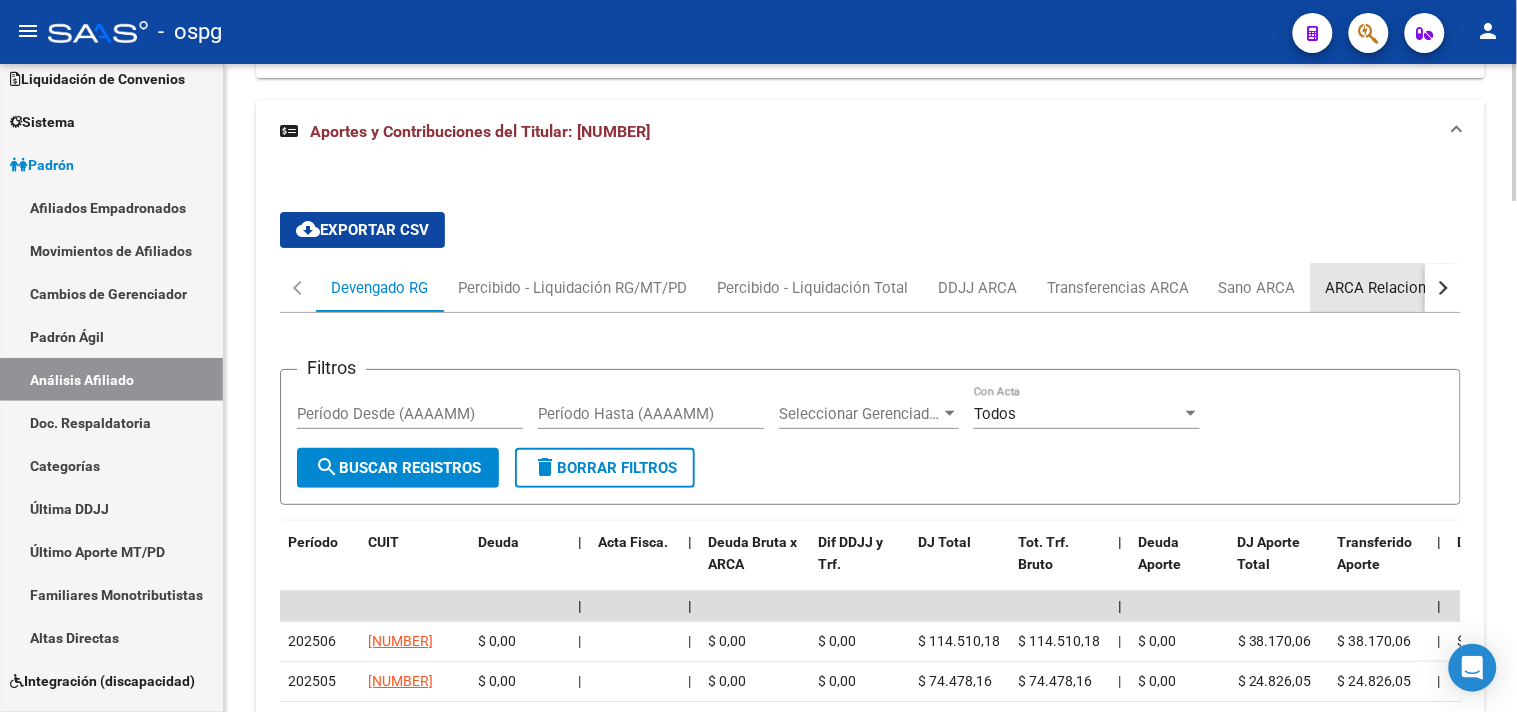 click on "ARCA Relaciones Laborales" at bounding box center (1419, 288) 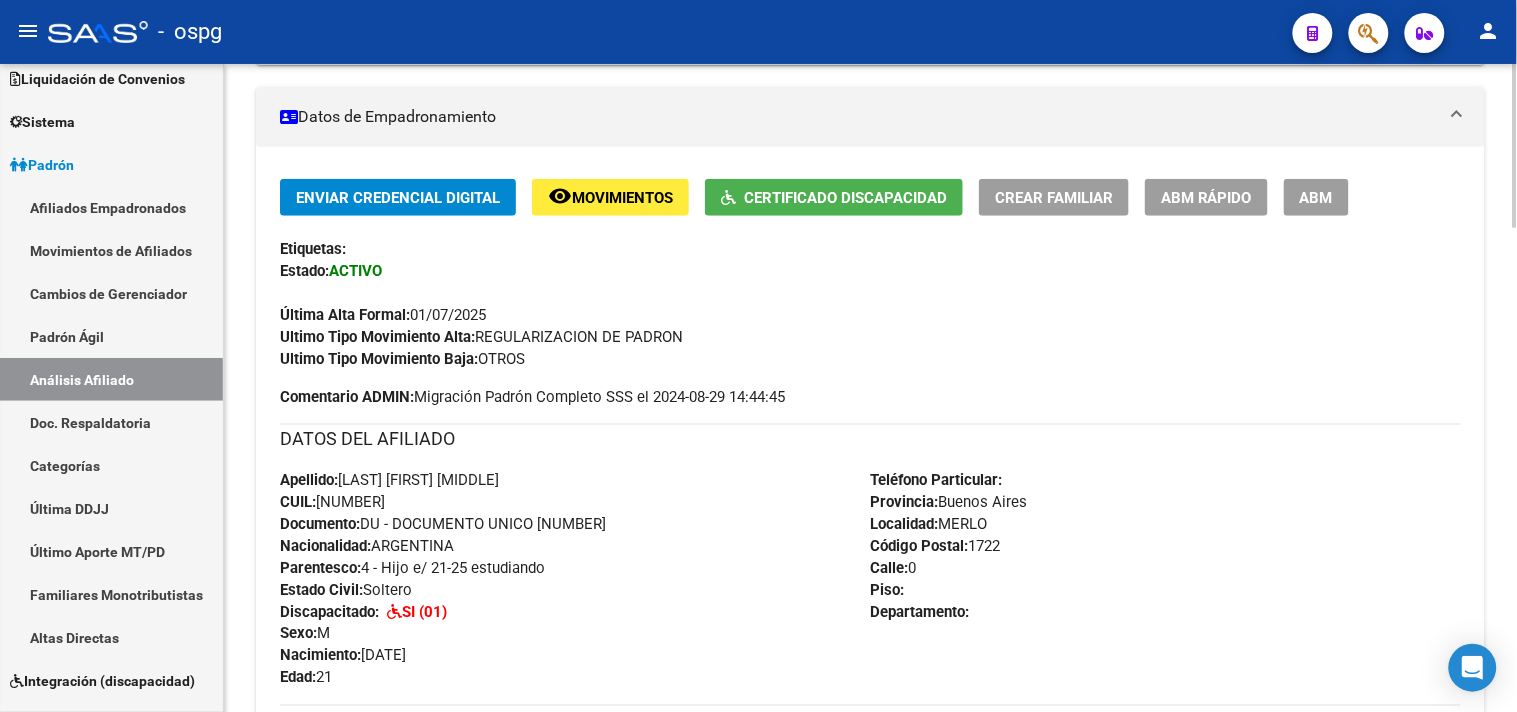 scroll, scrollTop: 250, scrollLeft: 0, axis: vertical 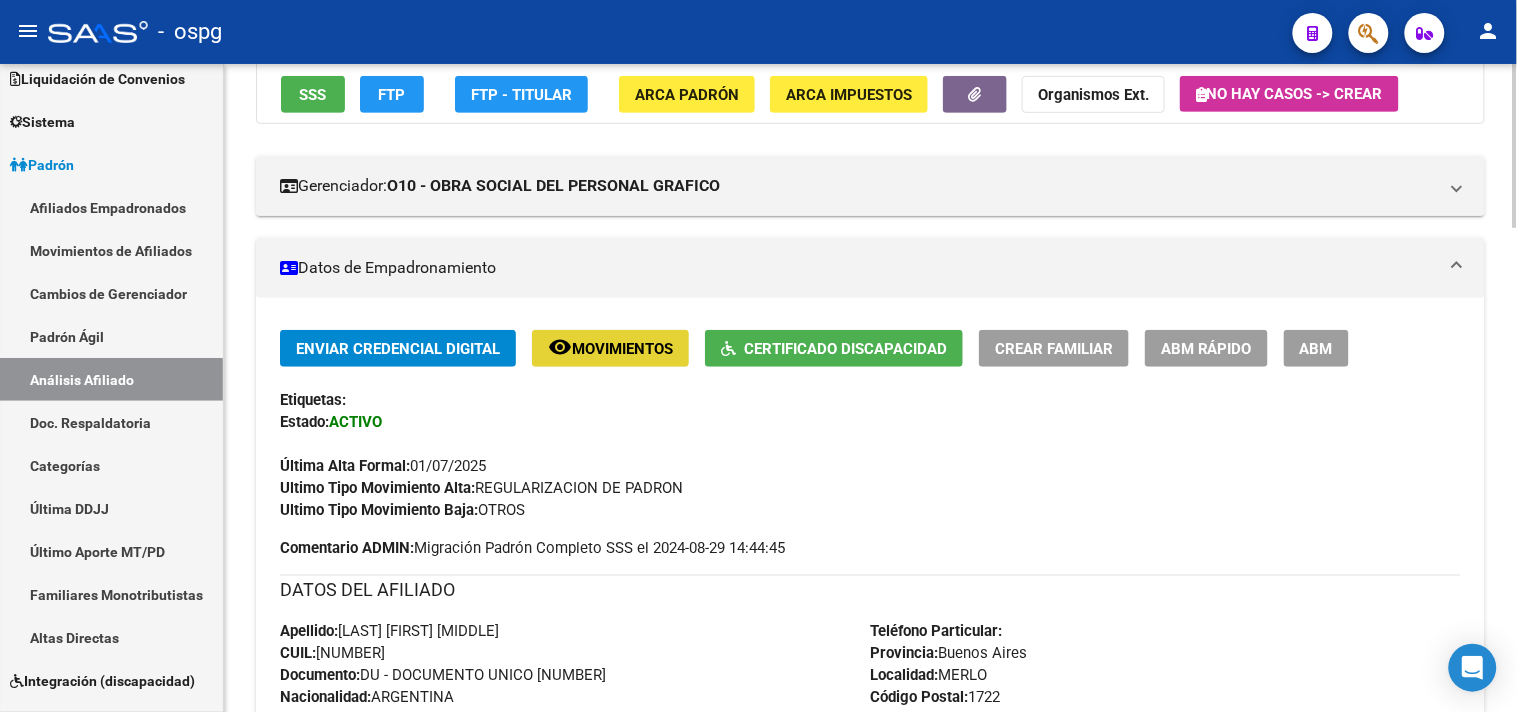 click on "Movimientos" 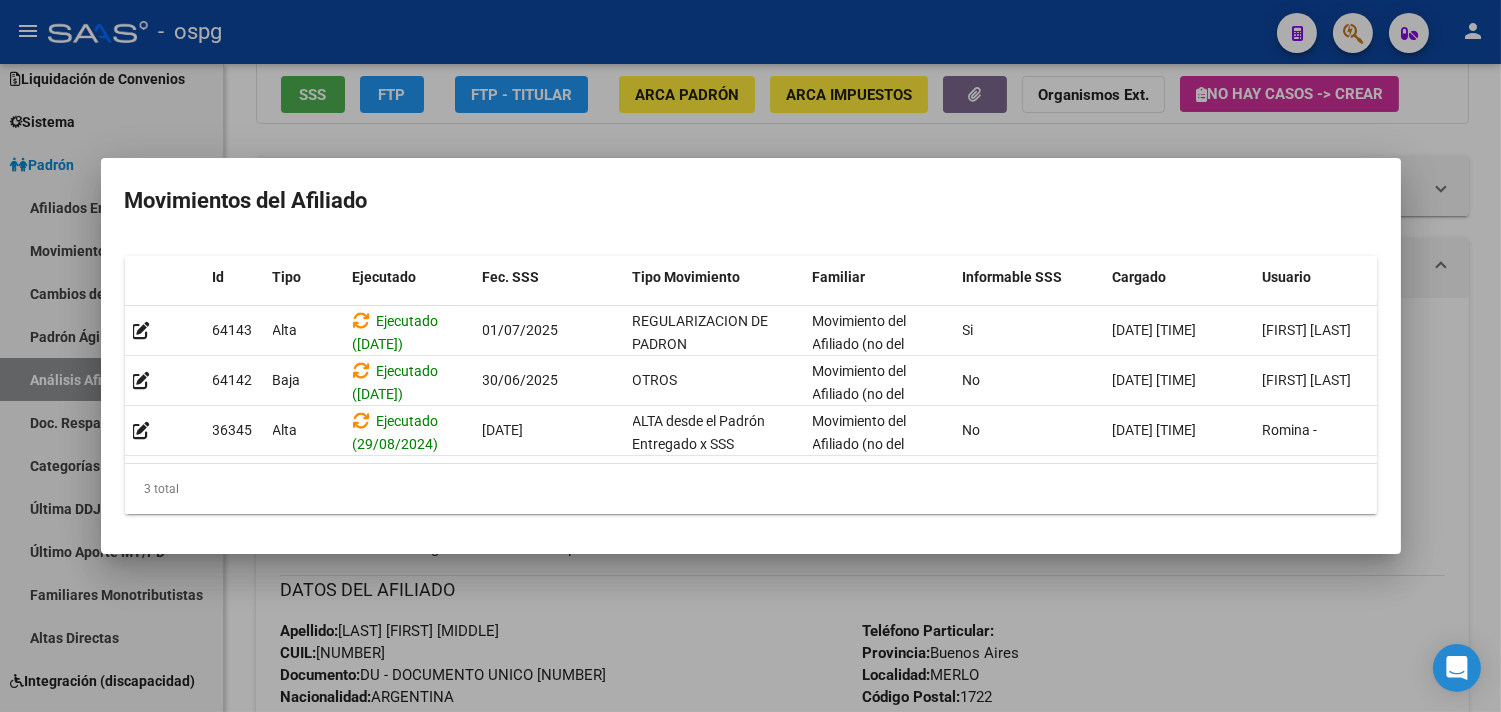 click at bounding box center (750, 356) 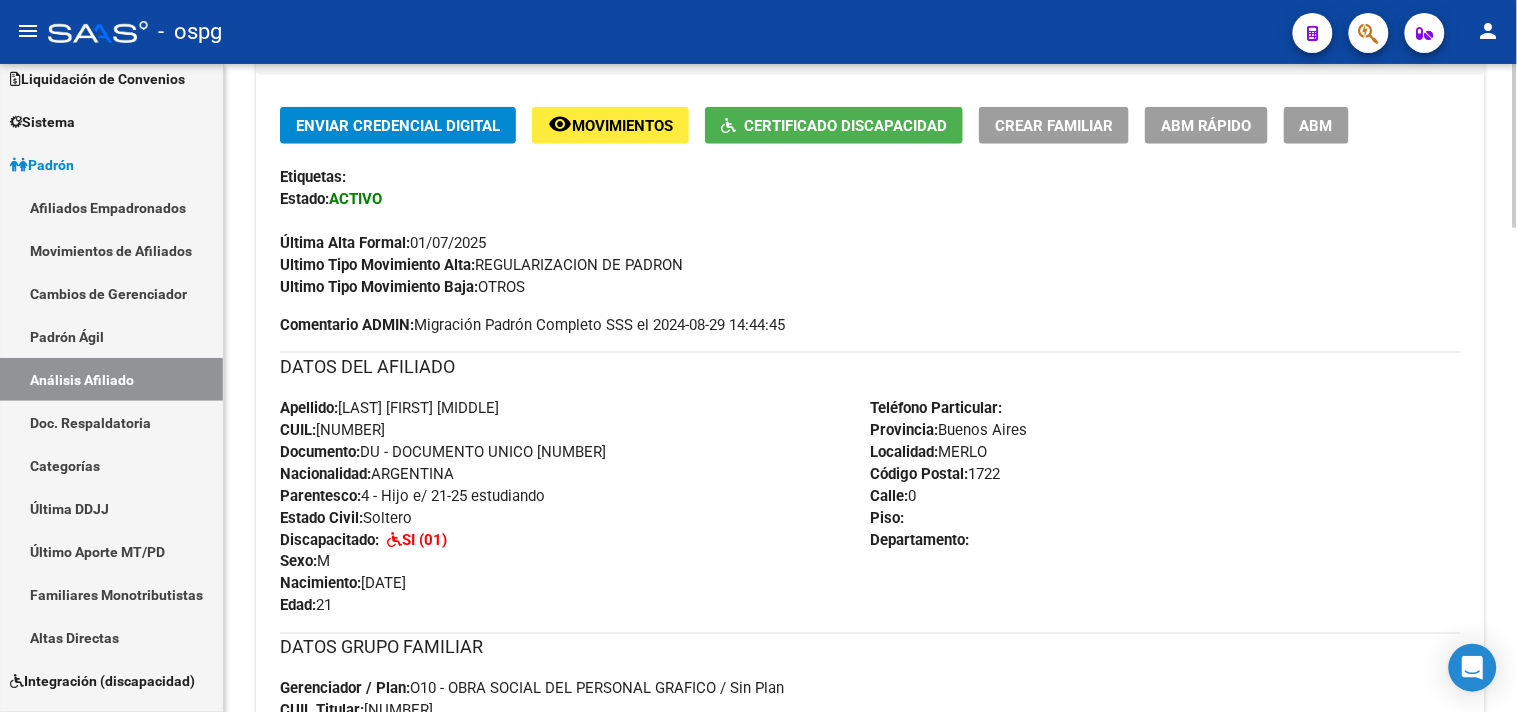scroll, scrollTop: 583, scrollLeft: 0, axis: vertical 